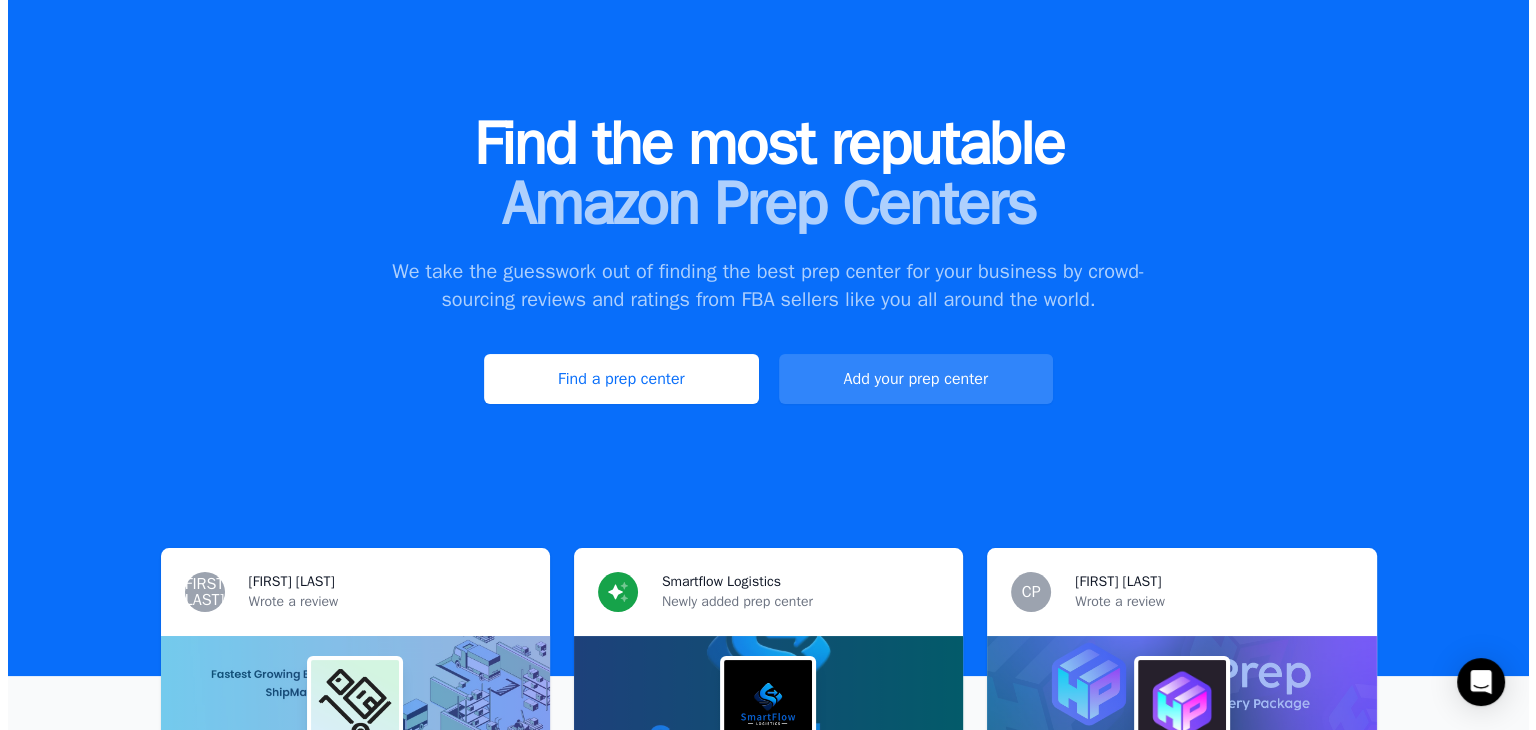 scroll, scrollTop: 0, scrollLeft: 0, axis: both 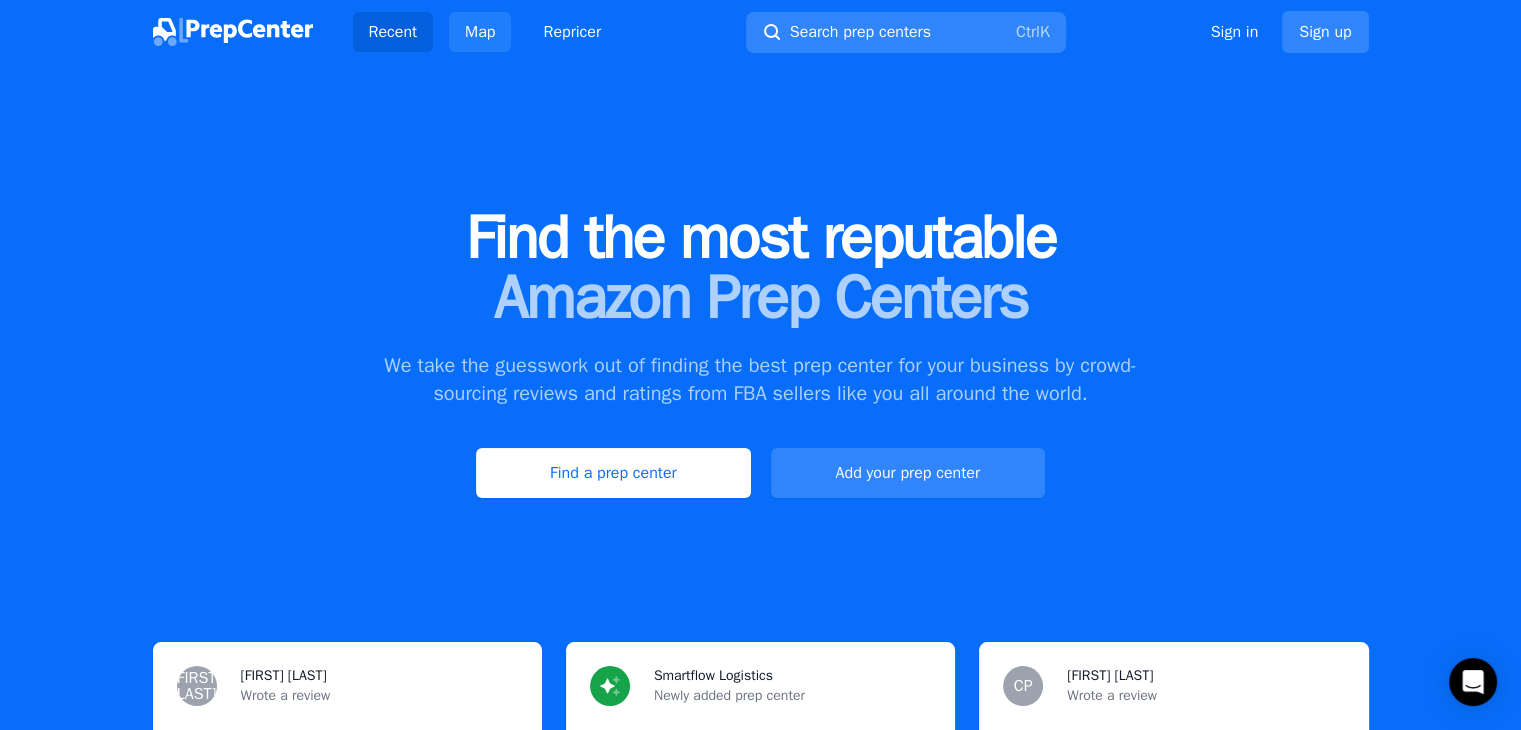 click on "Map" at bounding box center (480, 32) 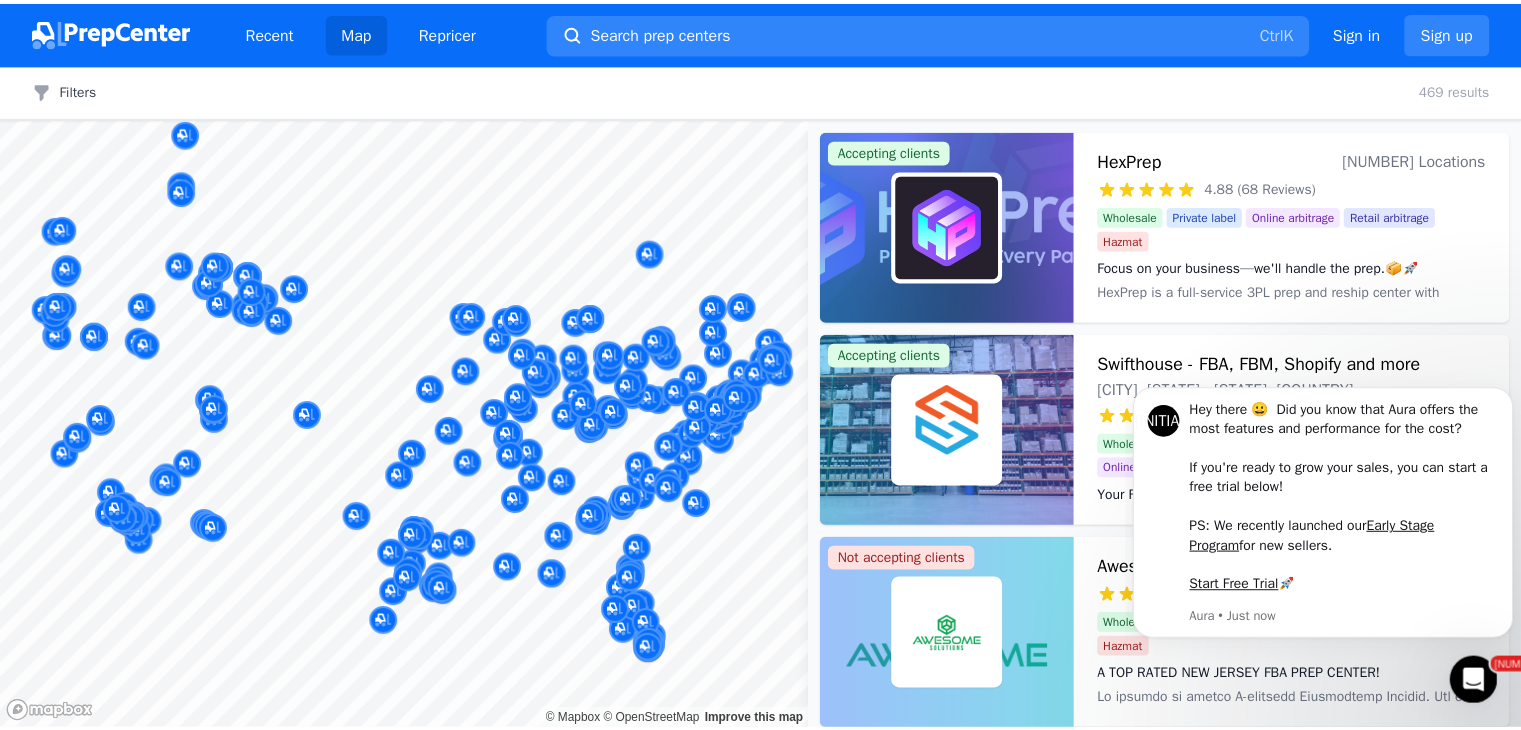 scroll, scrollTop: 0, scrollLeft: 0, axis: both 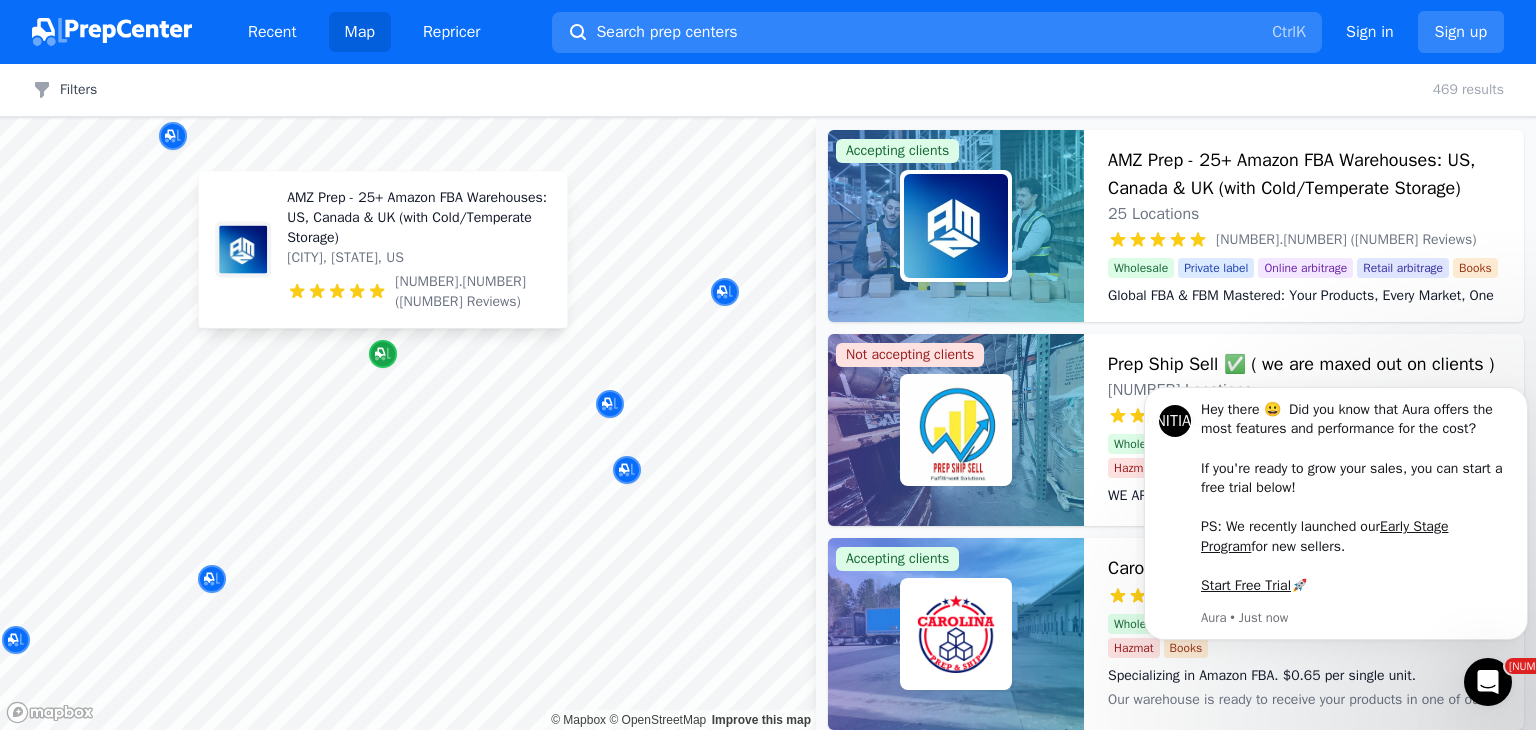 click 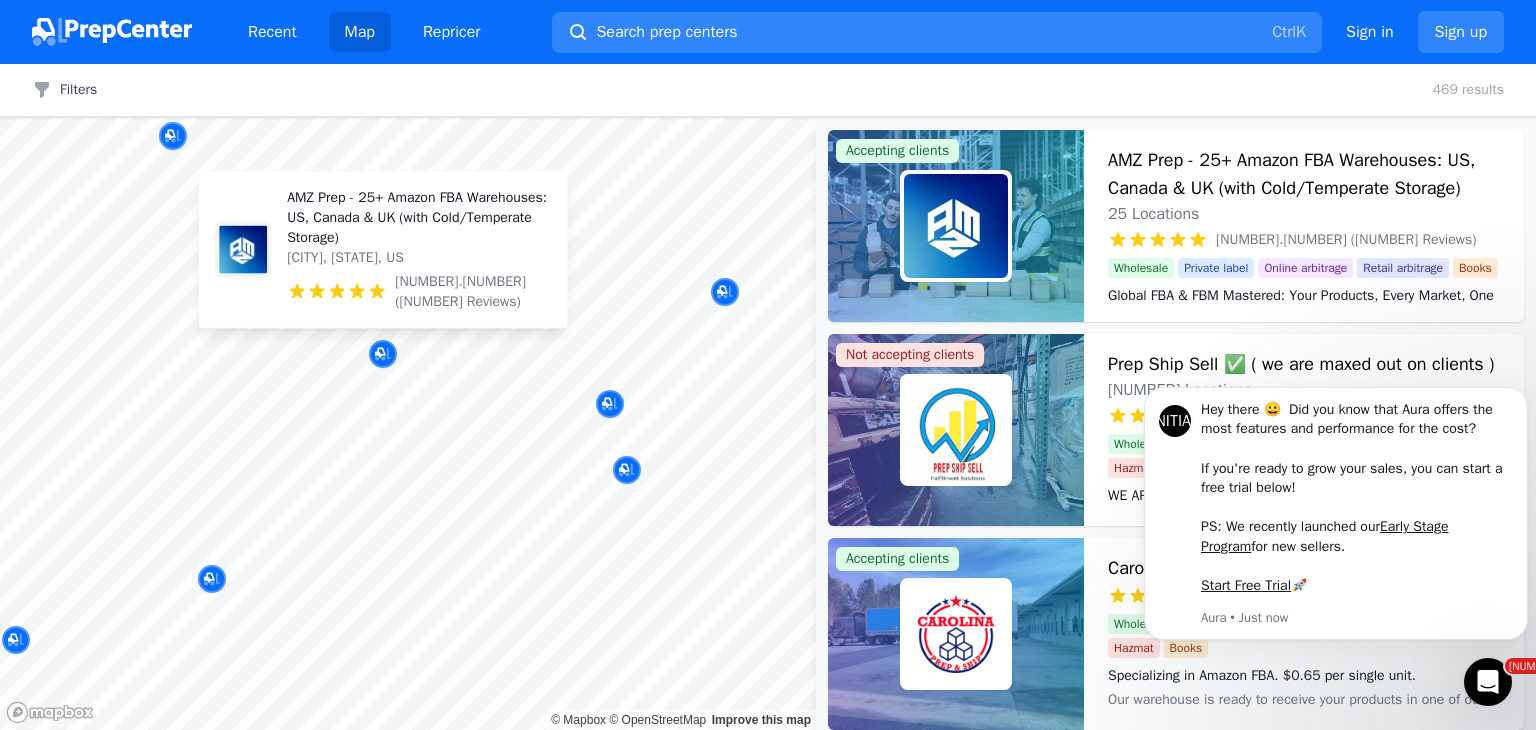click on "AMZ Prep - 25+ Amazon FBA Warehouses: US, Canada & UK (with Cold/Temperate Storage)" at bounding box center [419, 218] 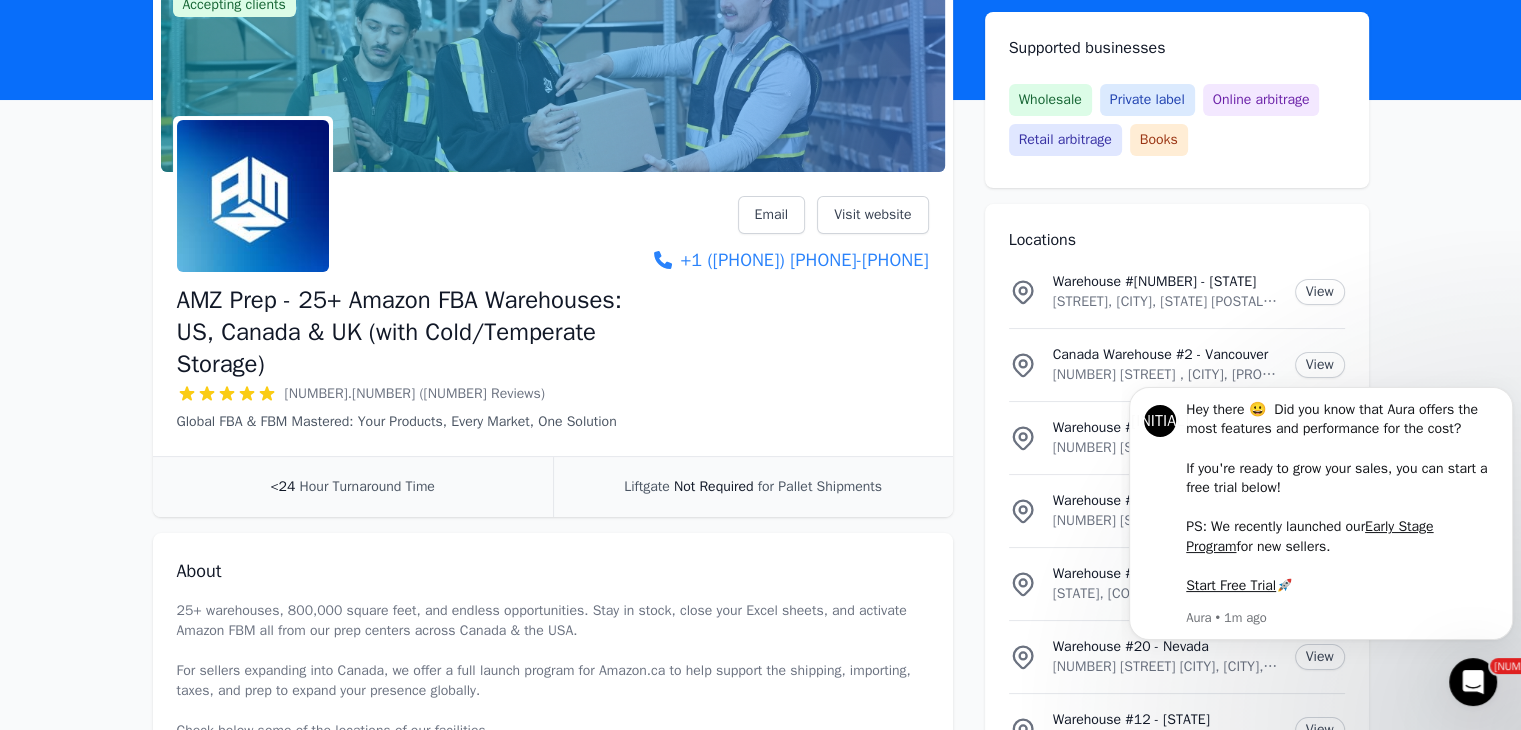scroll, scrollTop: 189, scrollLeft: 0, axis: vertical 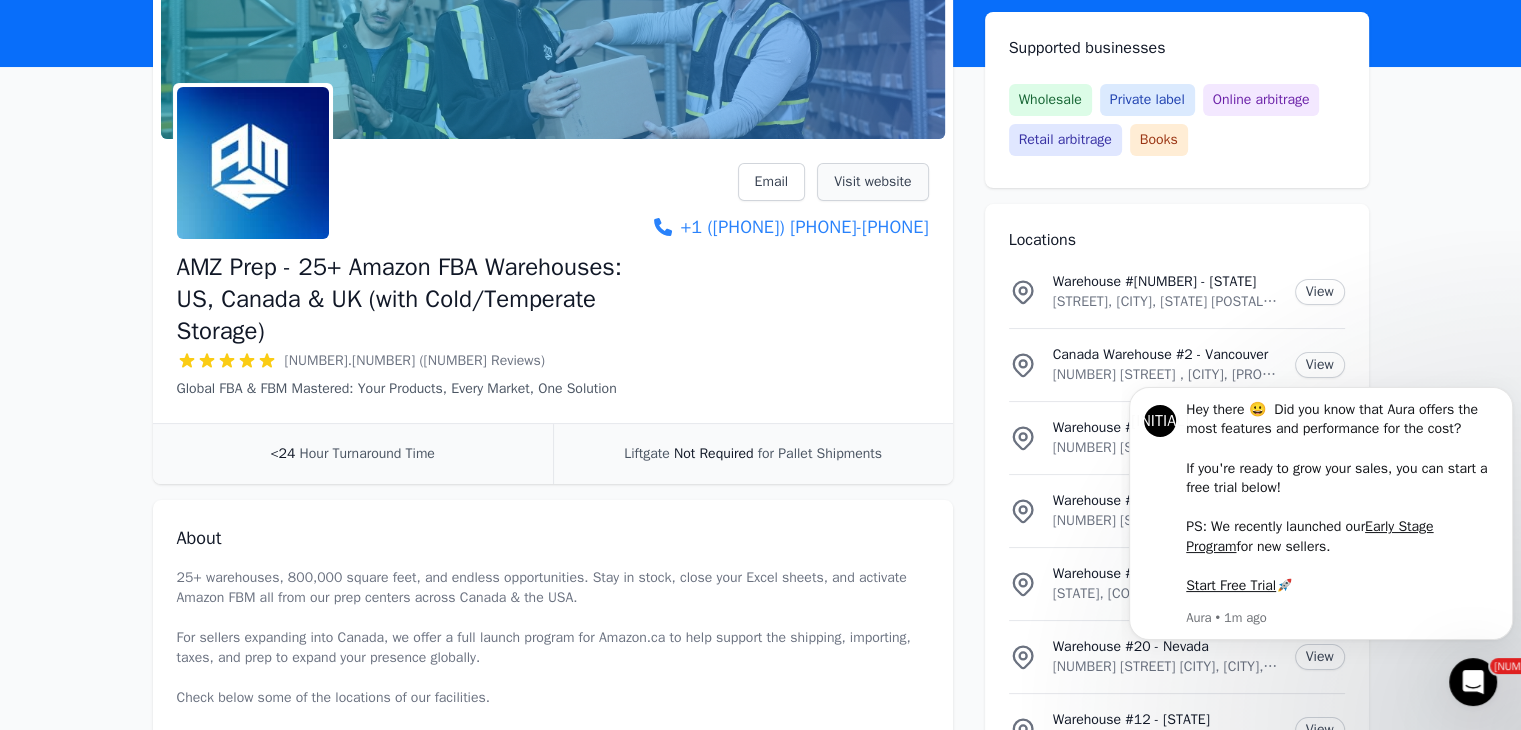 click on "Visit website" at bounding box center [872, 182] 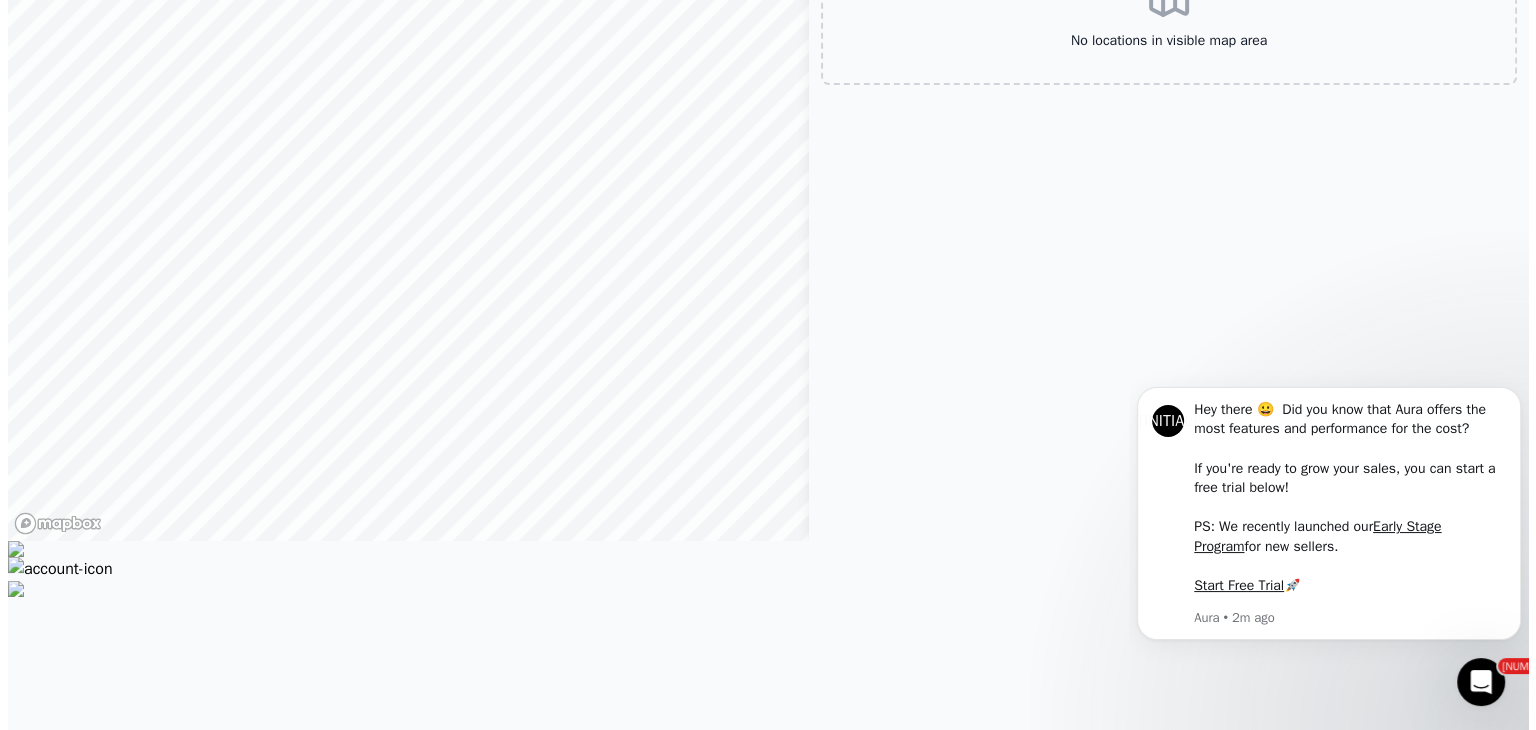 scroll, scrollTop: 0, scrollLeft: 0, axis: both 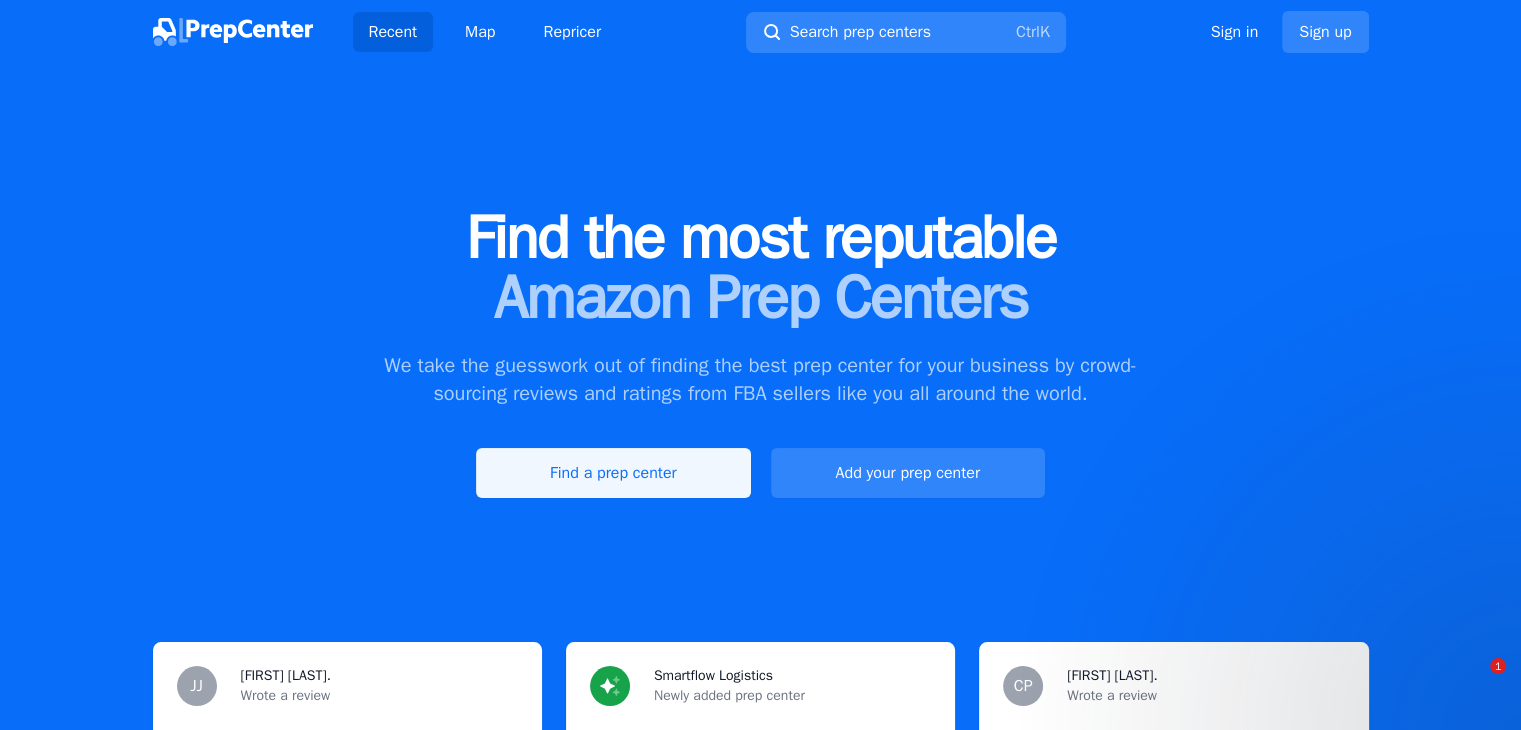 click on "Find a prep center" at bounding box center (613, 473) 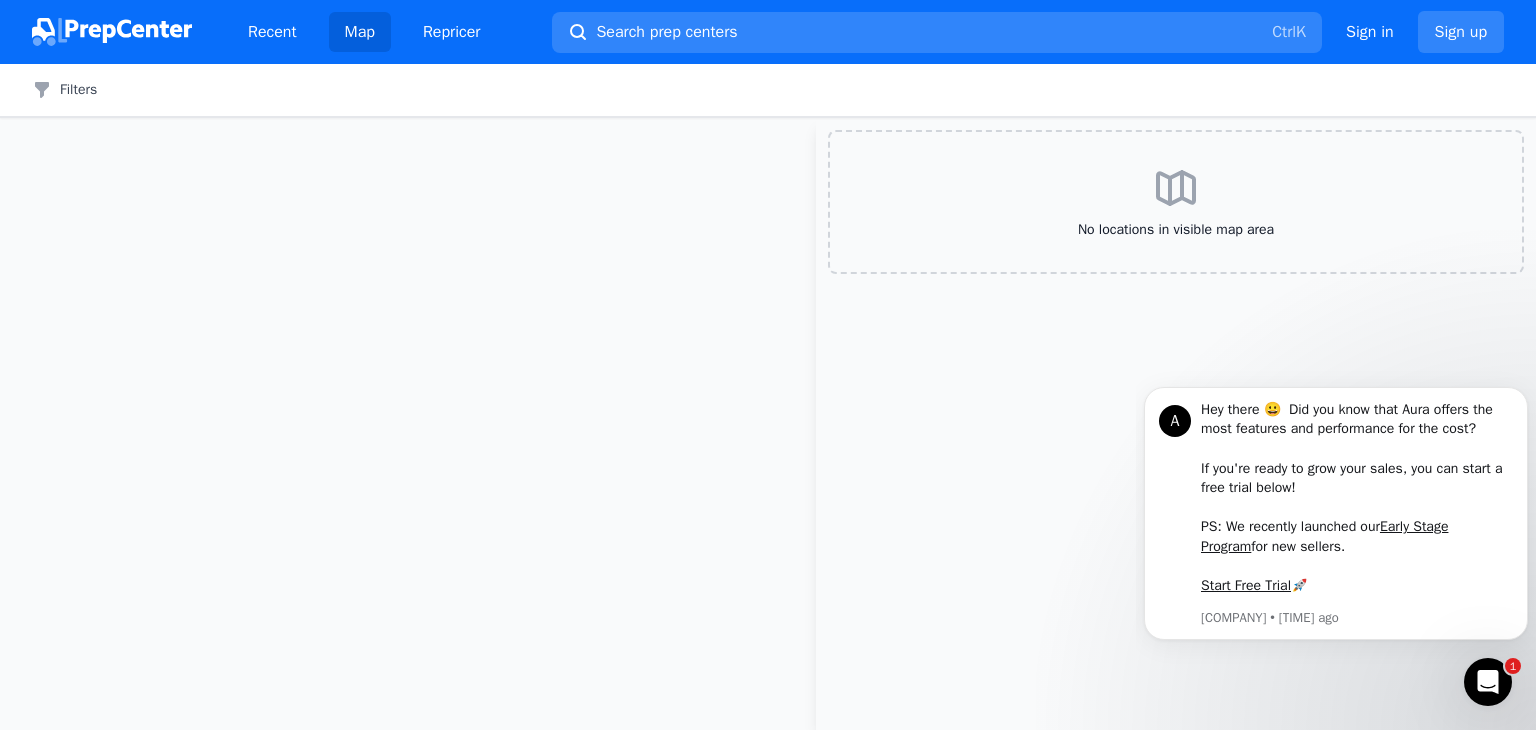 scroll, scrollTop: 0, scrollLeft: 0, axis: both 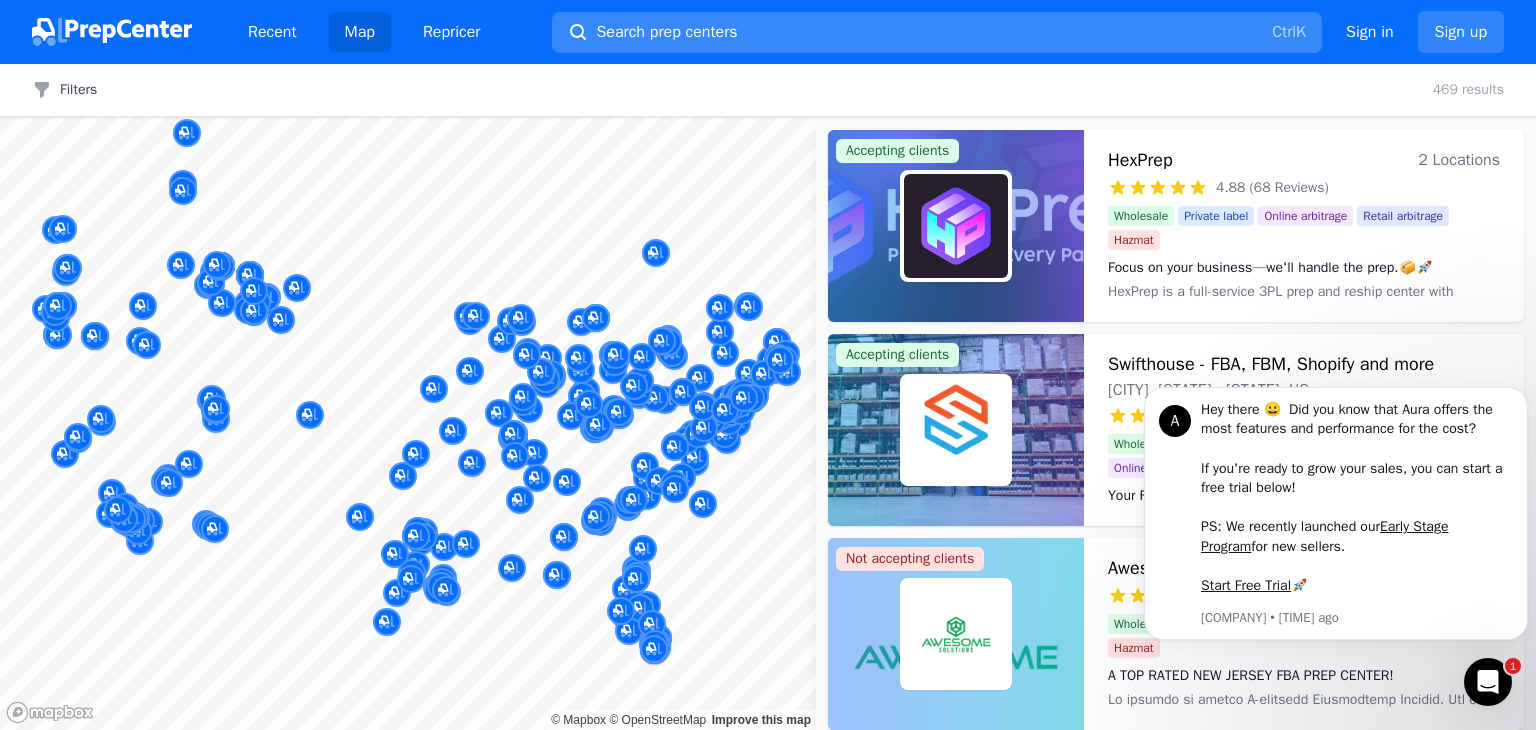 click on "Search prep centers" at bounding box center [666, 32] 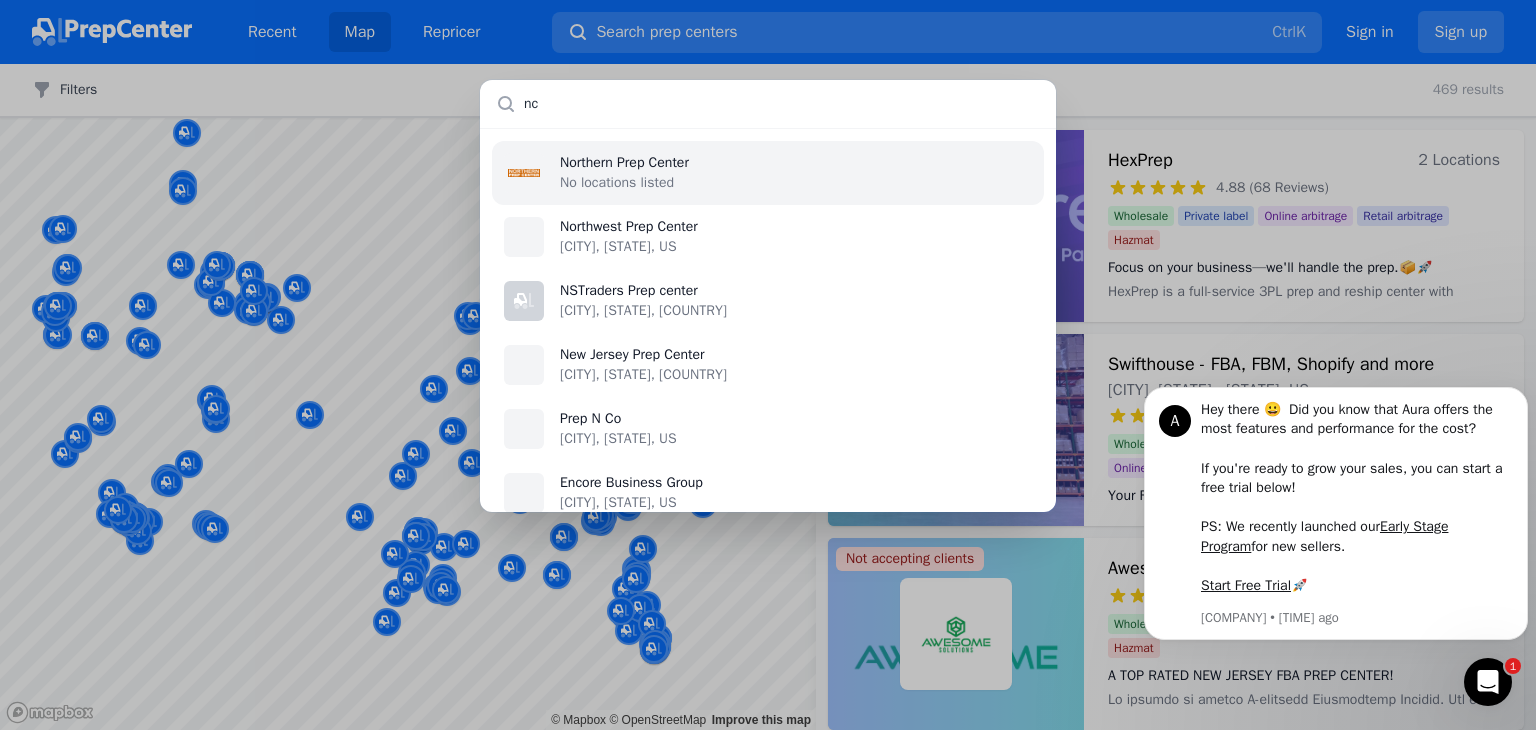 type on "n" 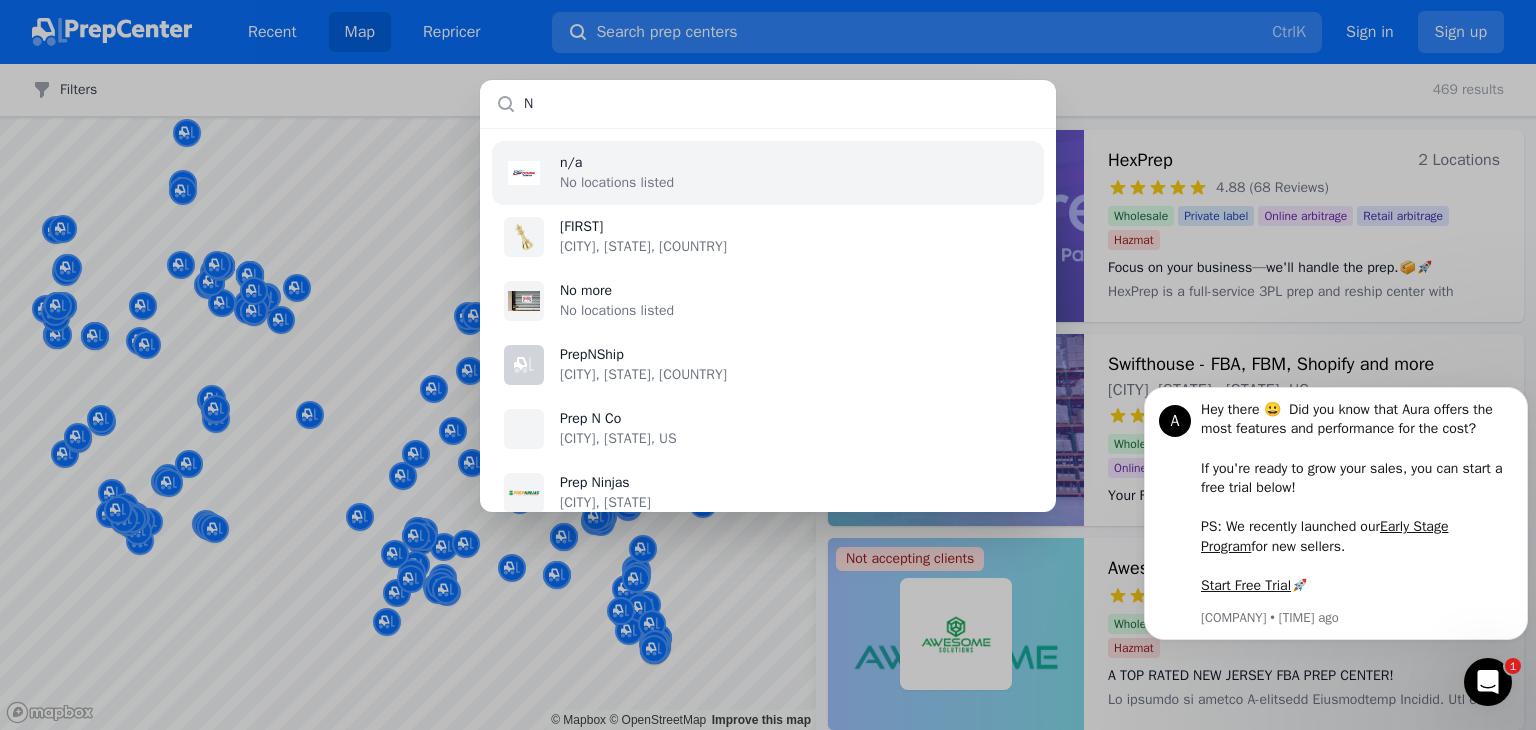 type on "NC" 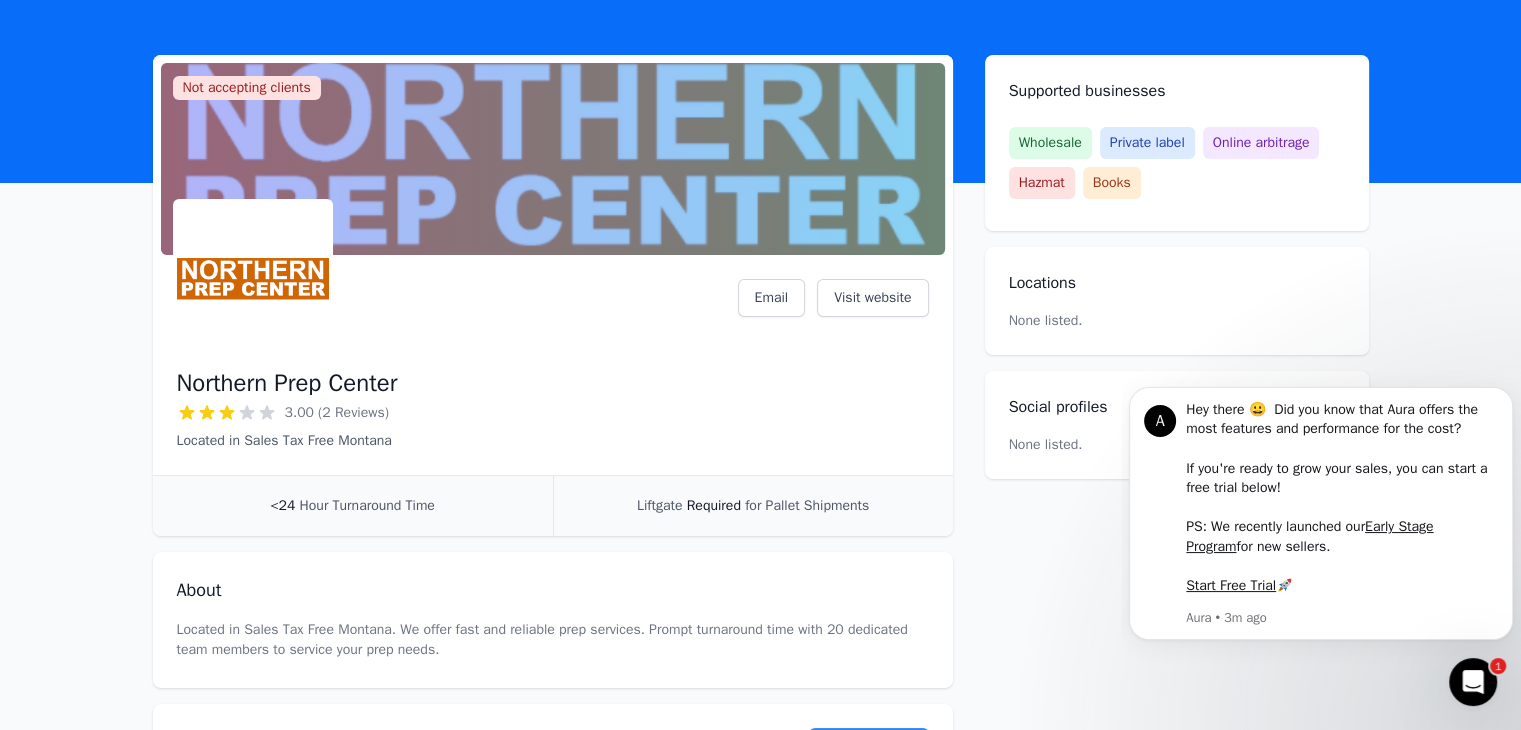 scroll, scrollTop: 0, scrollLeft: 0, axis: both 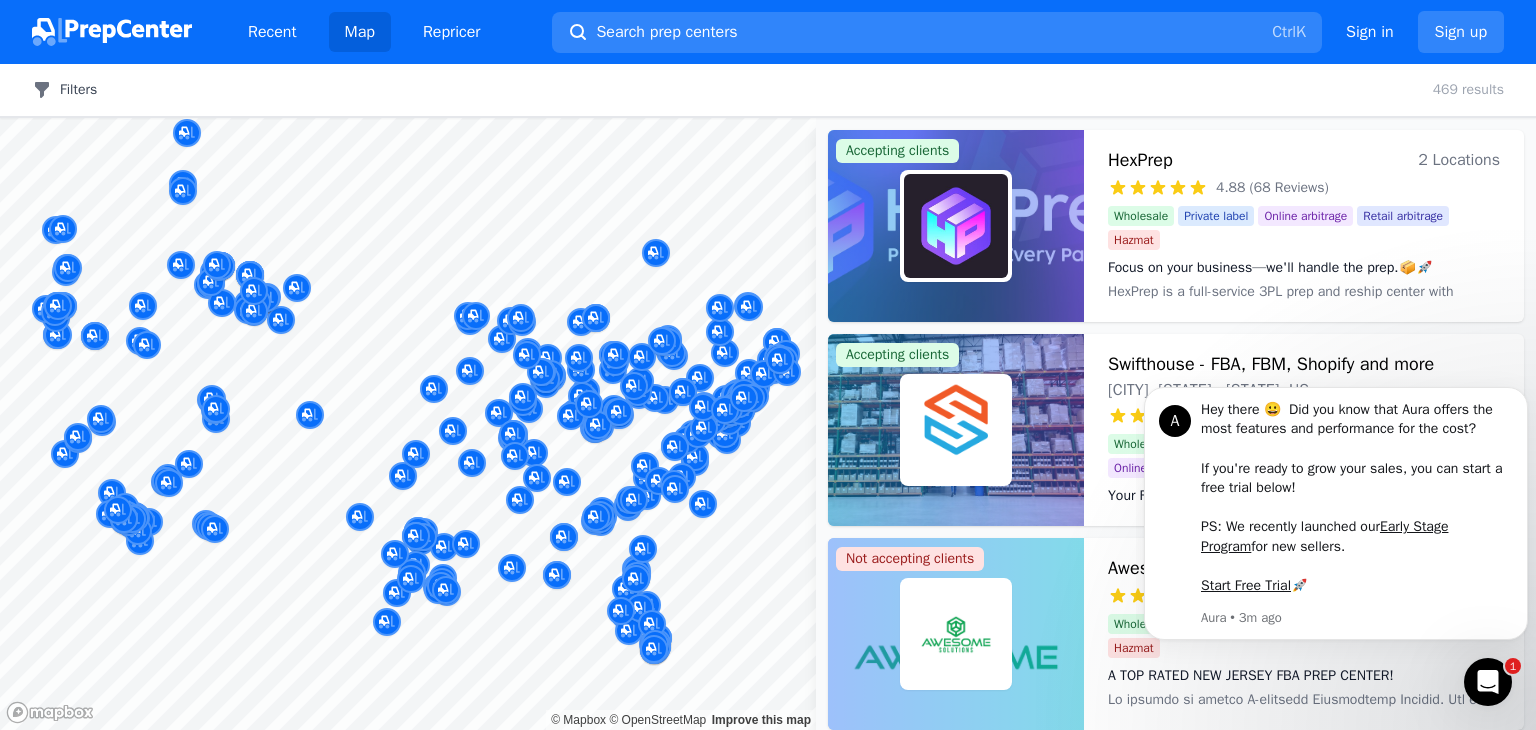click on "Filters" at bounding box center [64, 90] 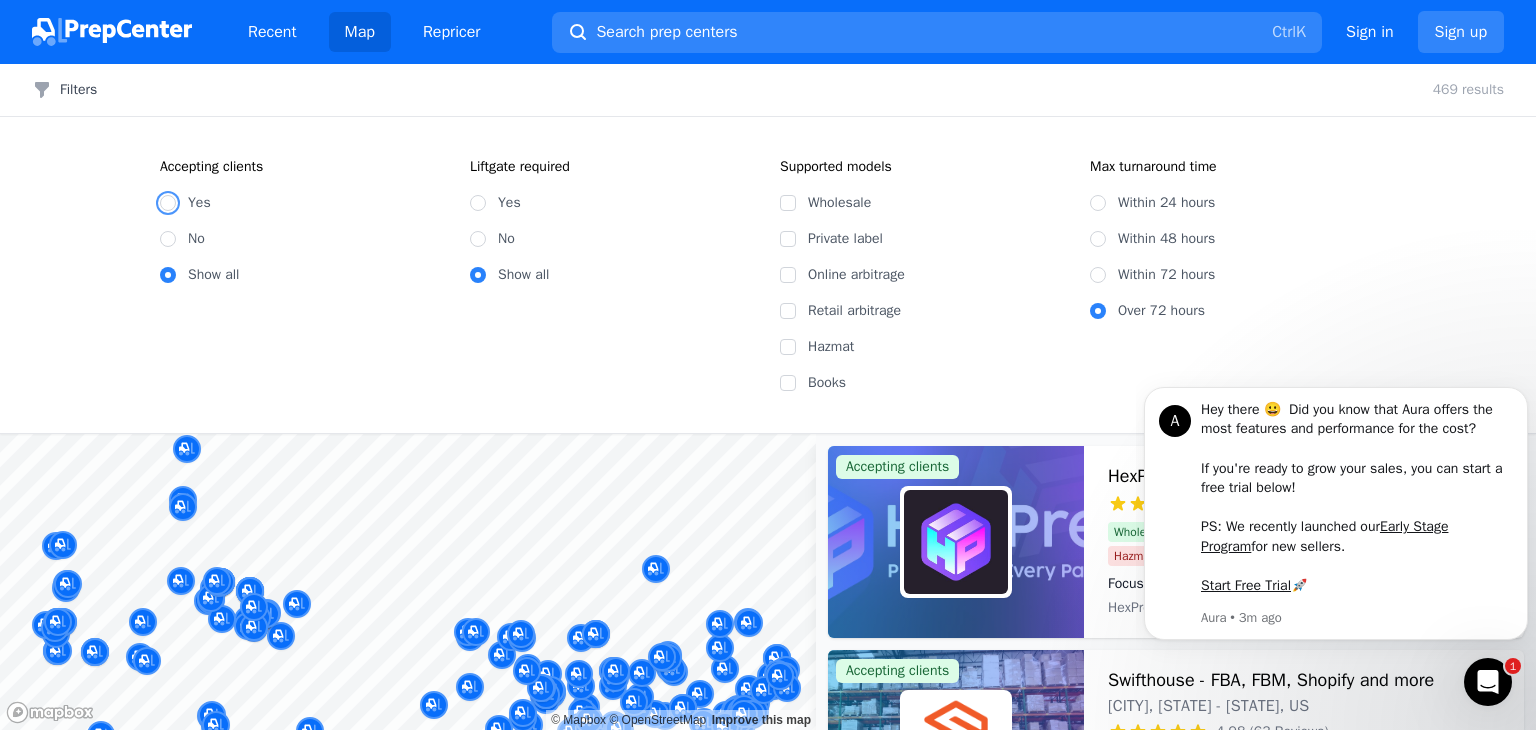 click on "Yes" at bounding box center [168, 203] 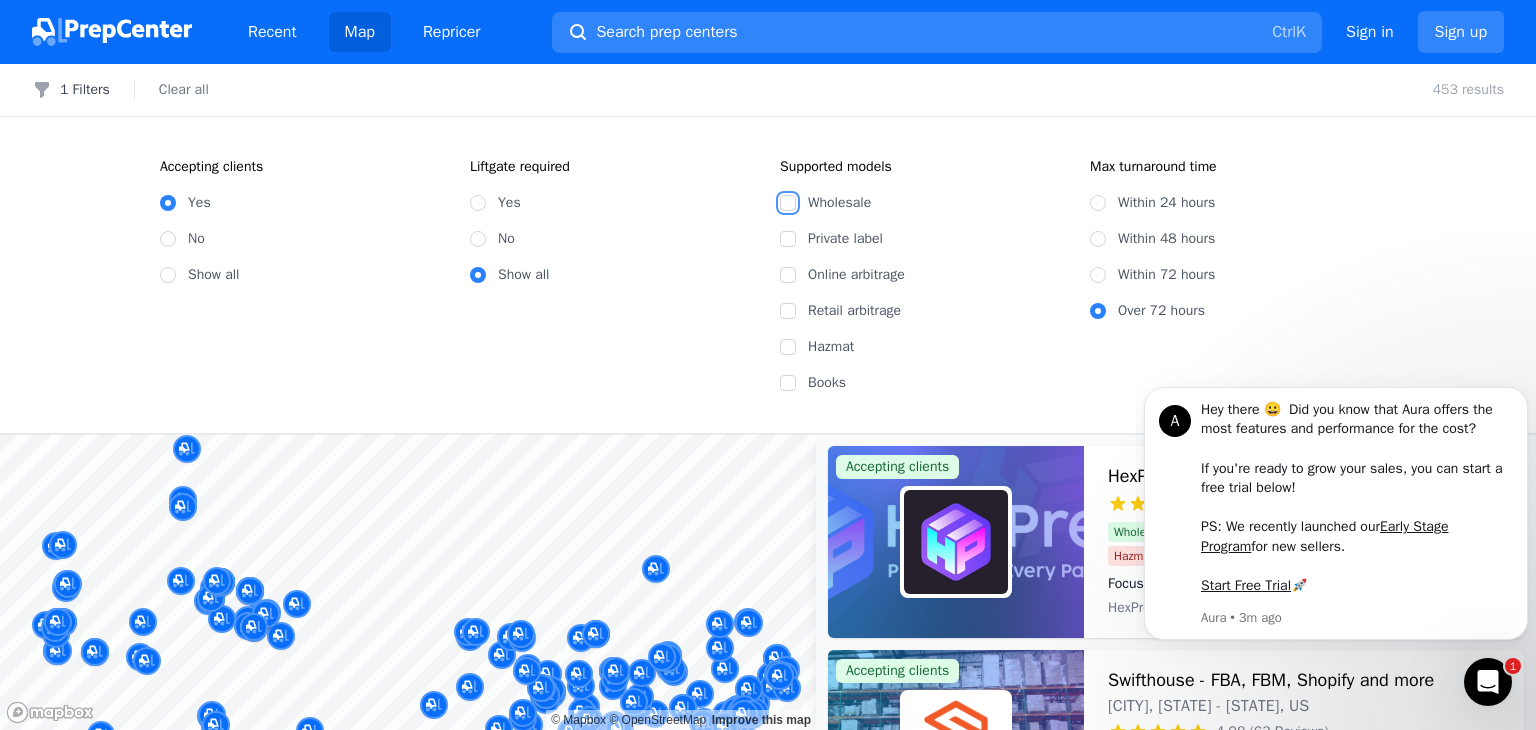 click on "Wholesale" at bounding box center (788, 203) 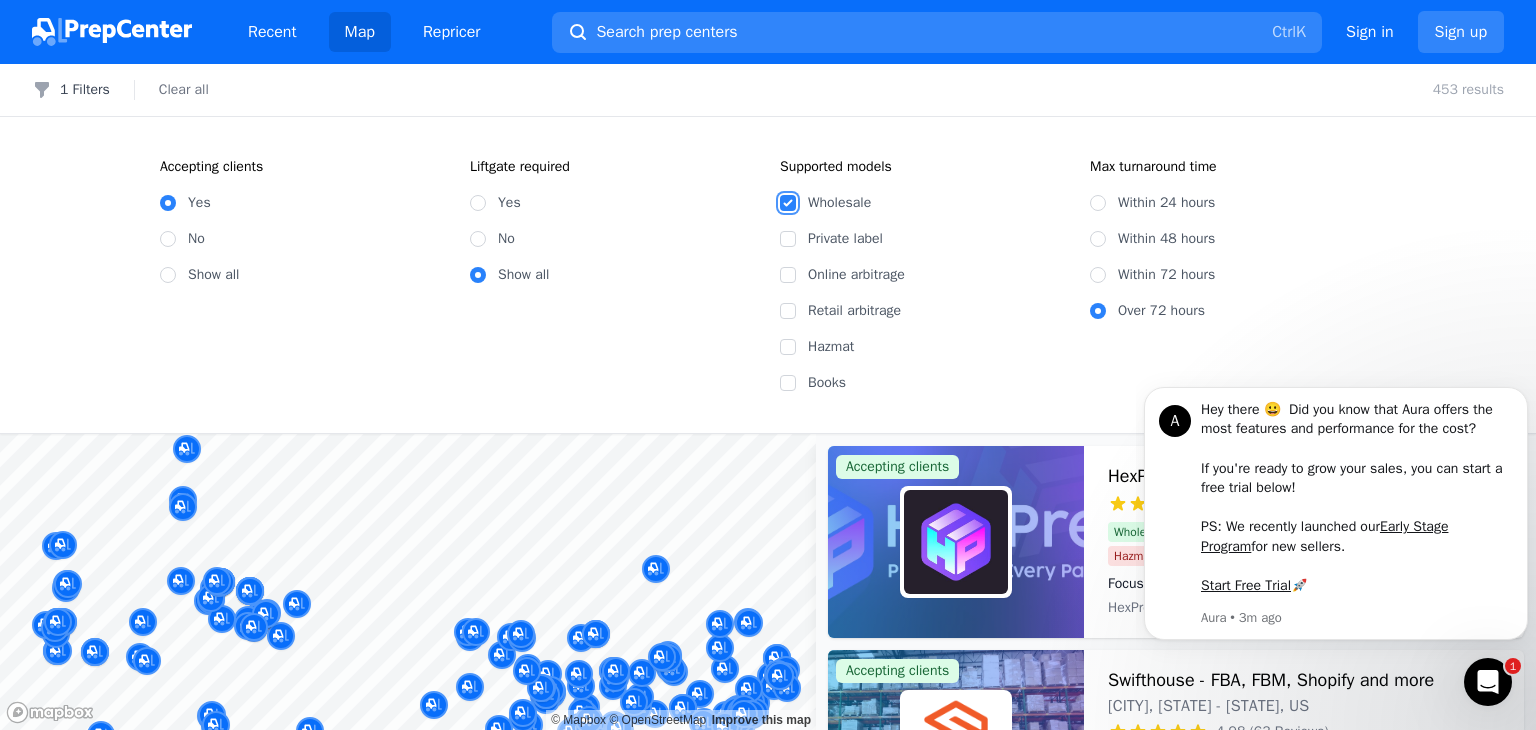 checkbox on "true" 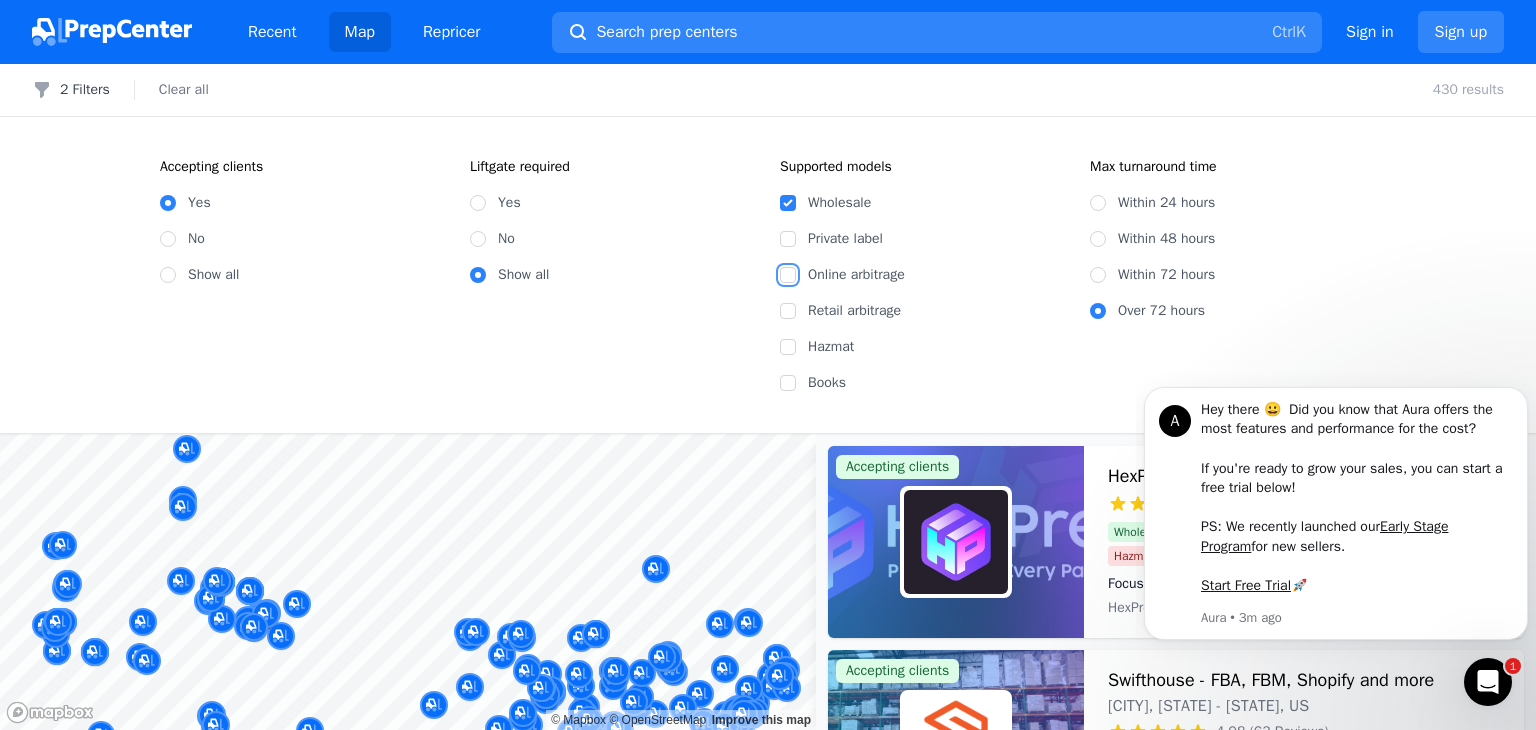 click on "Online arbitrage" at bounding box center [788, 275] 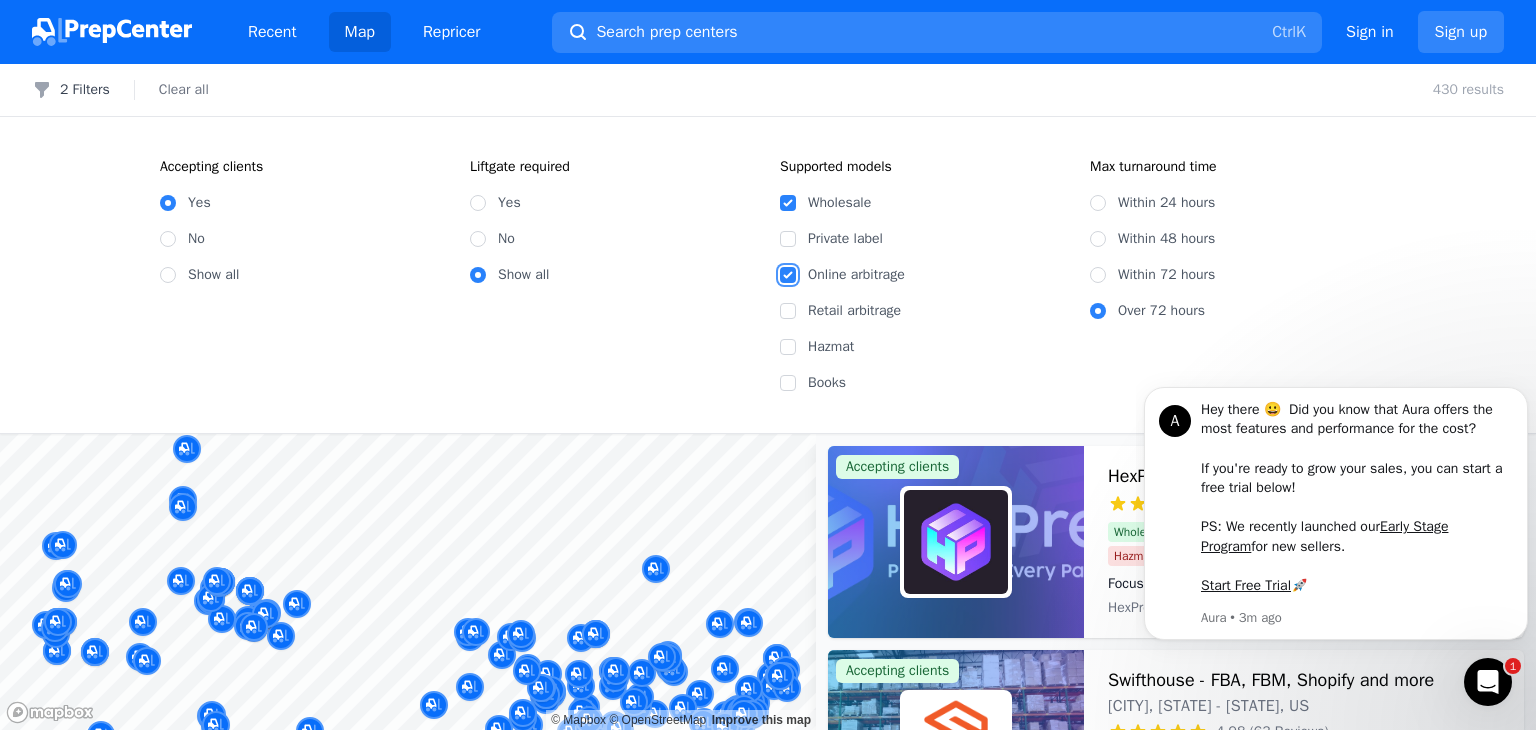 checkbox on "true" 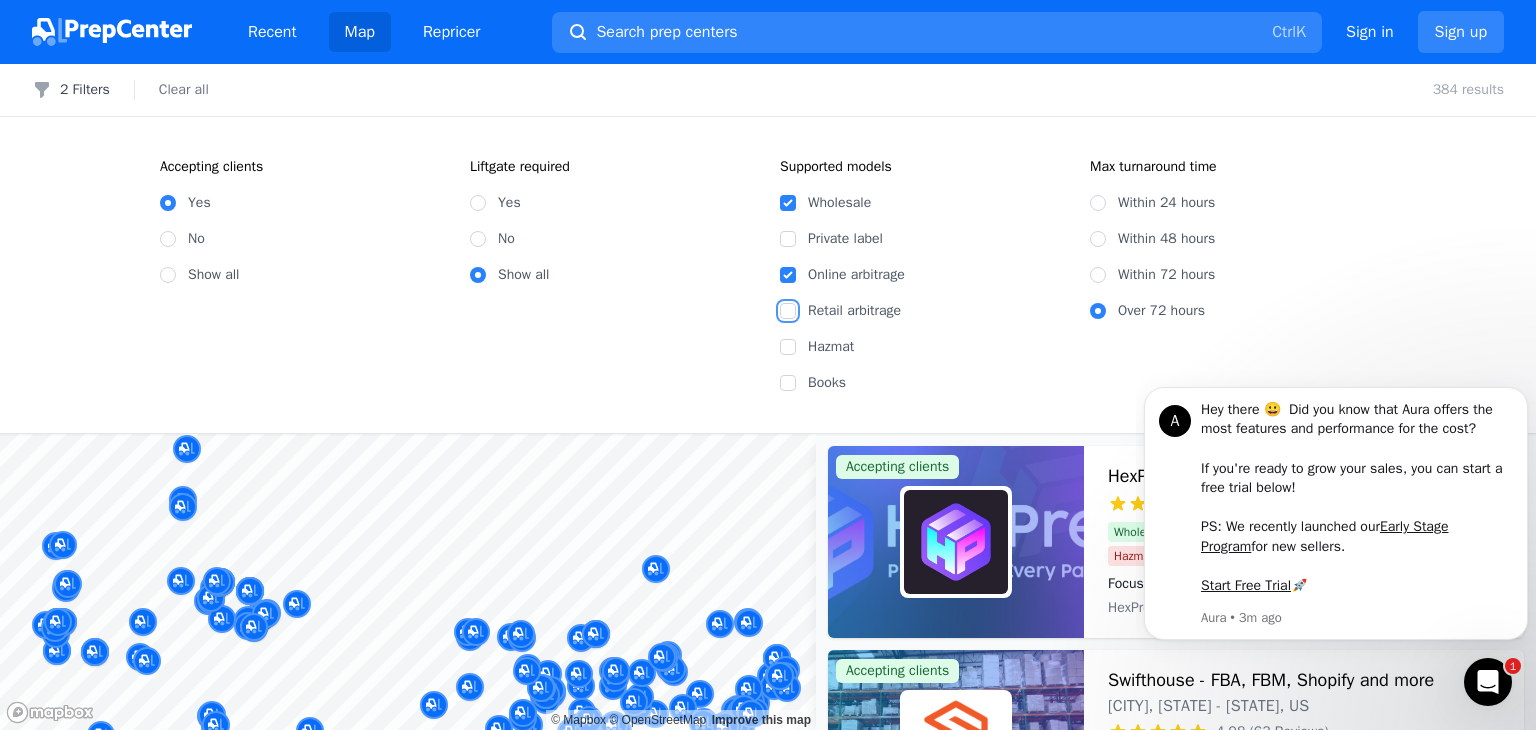 click on "Retail arbitrage" at bounding box center (788, 311) 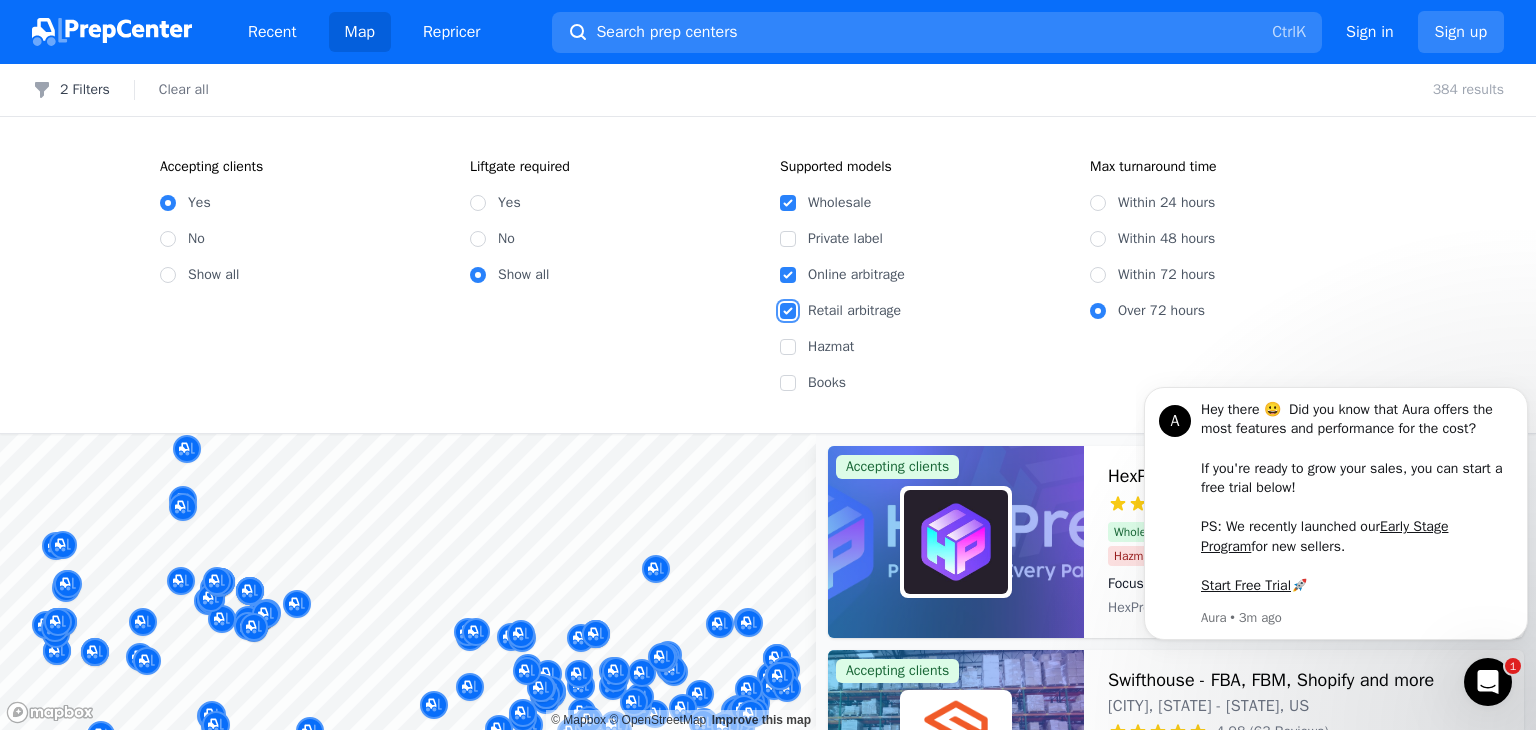 checkbox on "true" 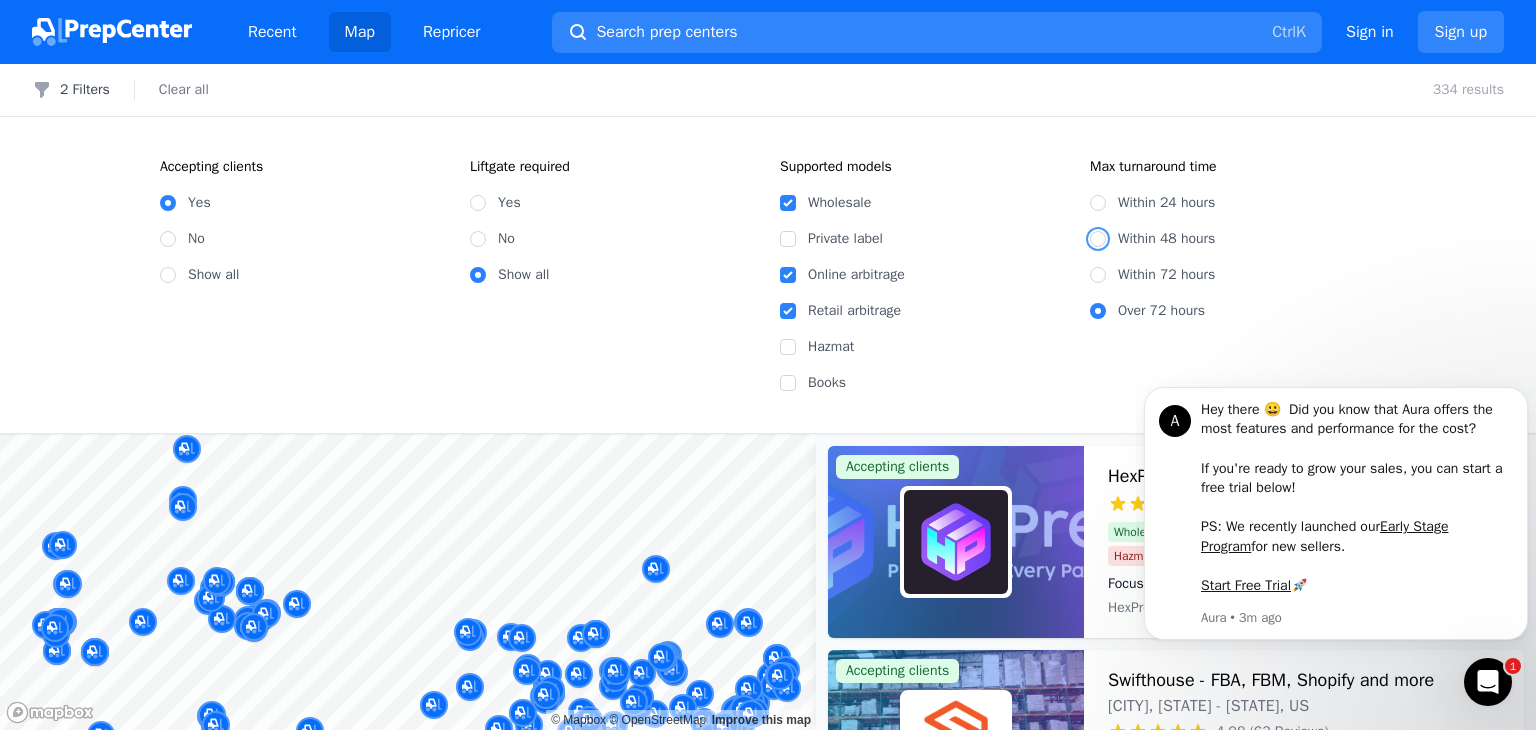 click on "Within 48 hours" at bounding box center [1098, 239] 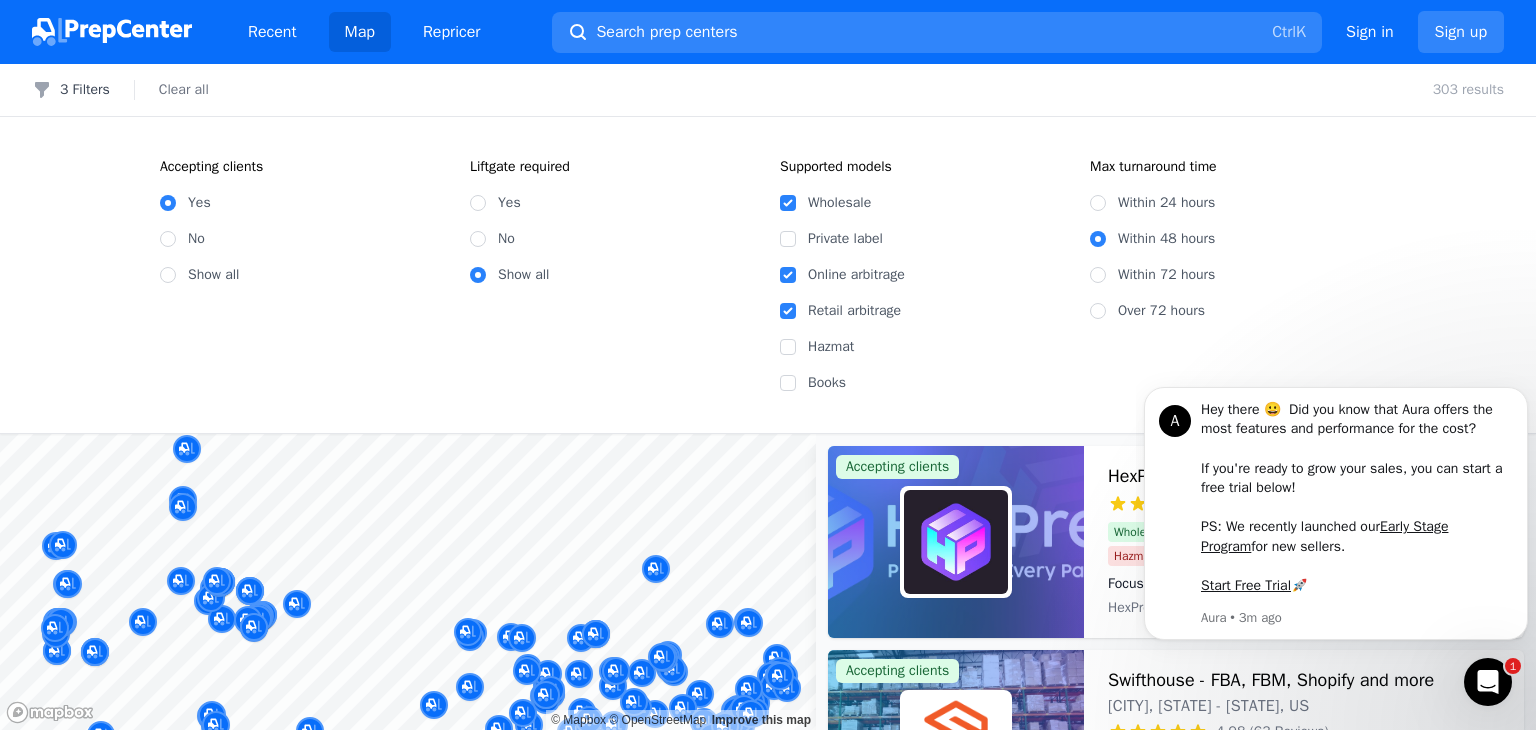 click on "Accepting clients Yes No Show all Liftgate required Yes No Show all Supported models Wholesale Private label Online arbitrage Retail arbitrage Hazmat Books Max turnaround time Within 24 hours Within 48 hours Within 72 hours Over 72 hours" at bounding box center (768, 275) 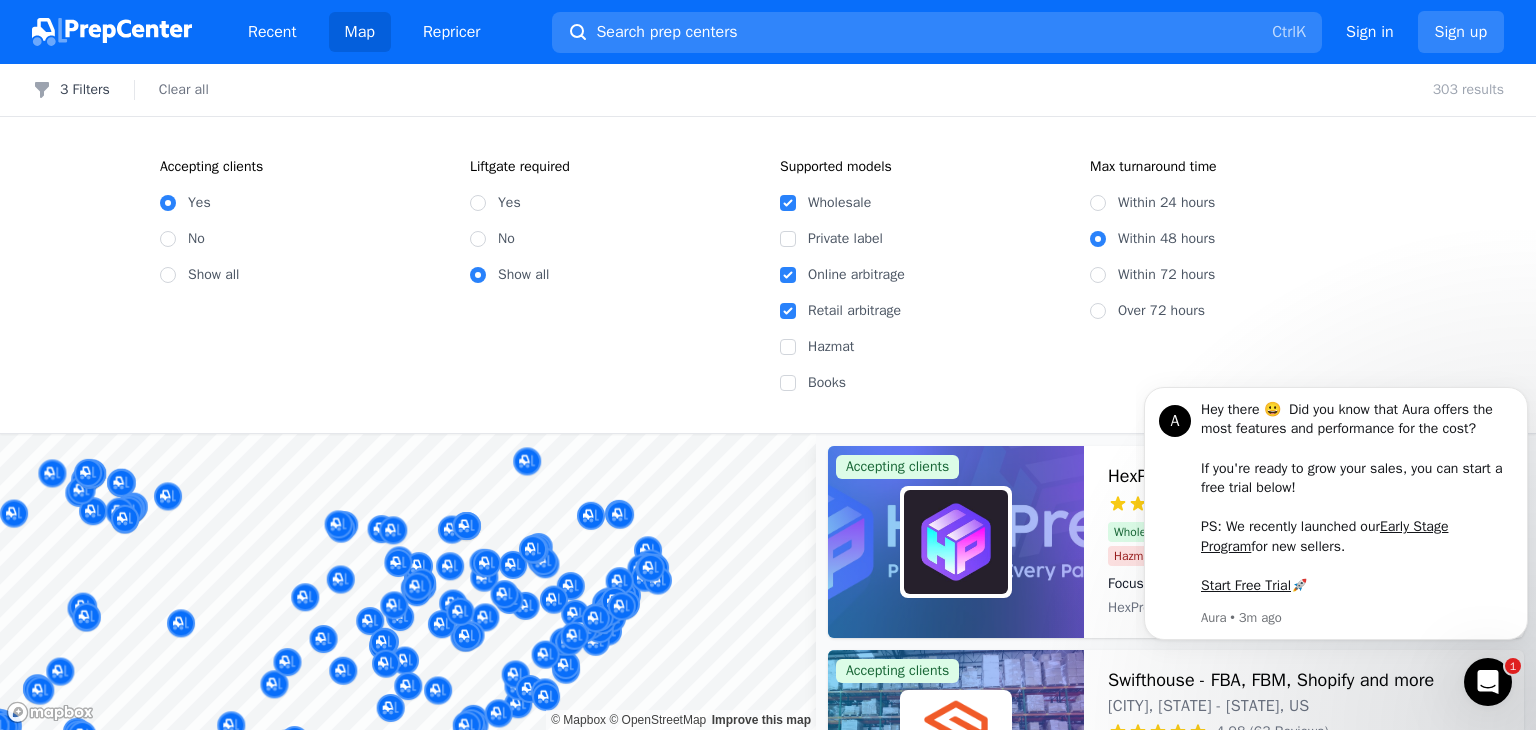 click on "Filters 3 Filters Clear all 303 results Accepting clients Yes No Show all Liftgate required Yes No Show all Supported models Wholesale Private label Online arbitrage Retail arbitrage Hazmat Books Max turnaround time Within 24 hours Within 48 hours Within 72 hours Over 72 hours Map © Mapbox   © OpenStreetMap   Improve this map Accepting clients HexPrep 2 Locations 4.88 (68 Reviews) Focus on your business—we'll handle the prep.📦🚀 Wholesale Private label Online arbitrage Retail arbitrage Hazmat Focus on your business—we'll handle the prep.📦🚀 HexPrep is a full-service 3PL prep and reship center with locations in tax-free Oregon and Chicago, dedicated to providing efficient, reliable, and cost-effective solutions for sellers. With the best rates available and rapid turnaround times, HexPrep specializes in tax-free reshipping and preparation services. Our expertise in 3PL ensures that whether you're scaling up or starting out, your business logistics are handled with precision and speed.
Hazmat" at bounding box center [768, 397] 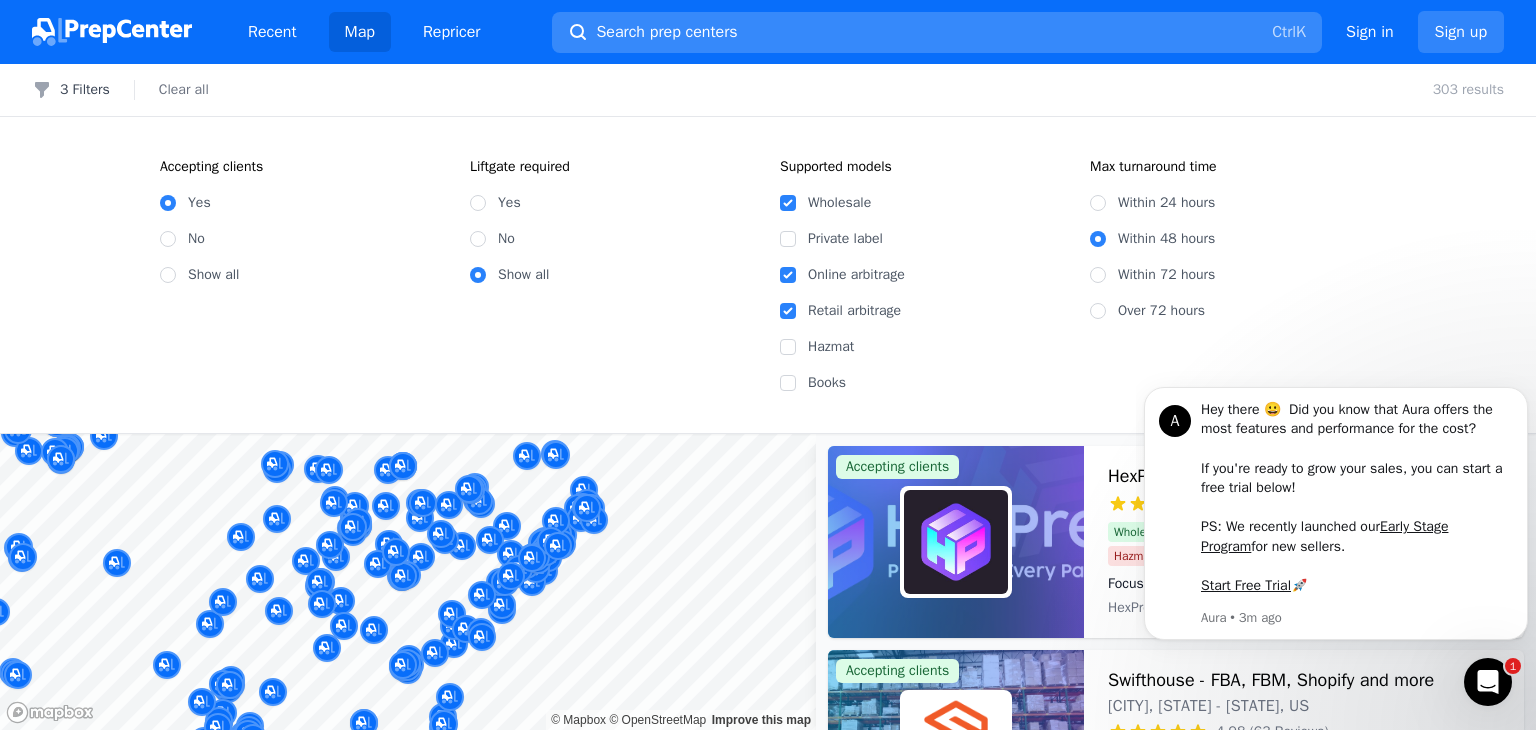 click on "Search prep centers" at bounding box center [666, 32] 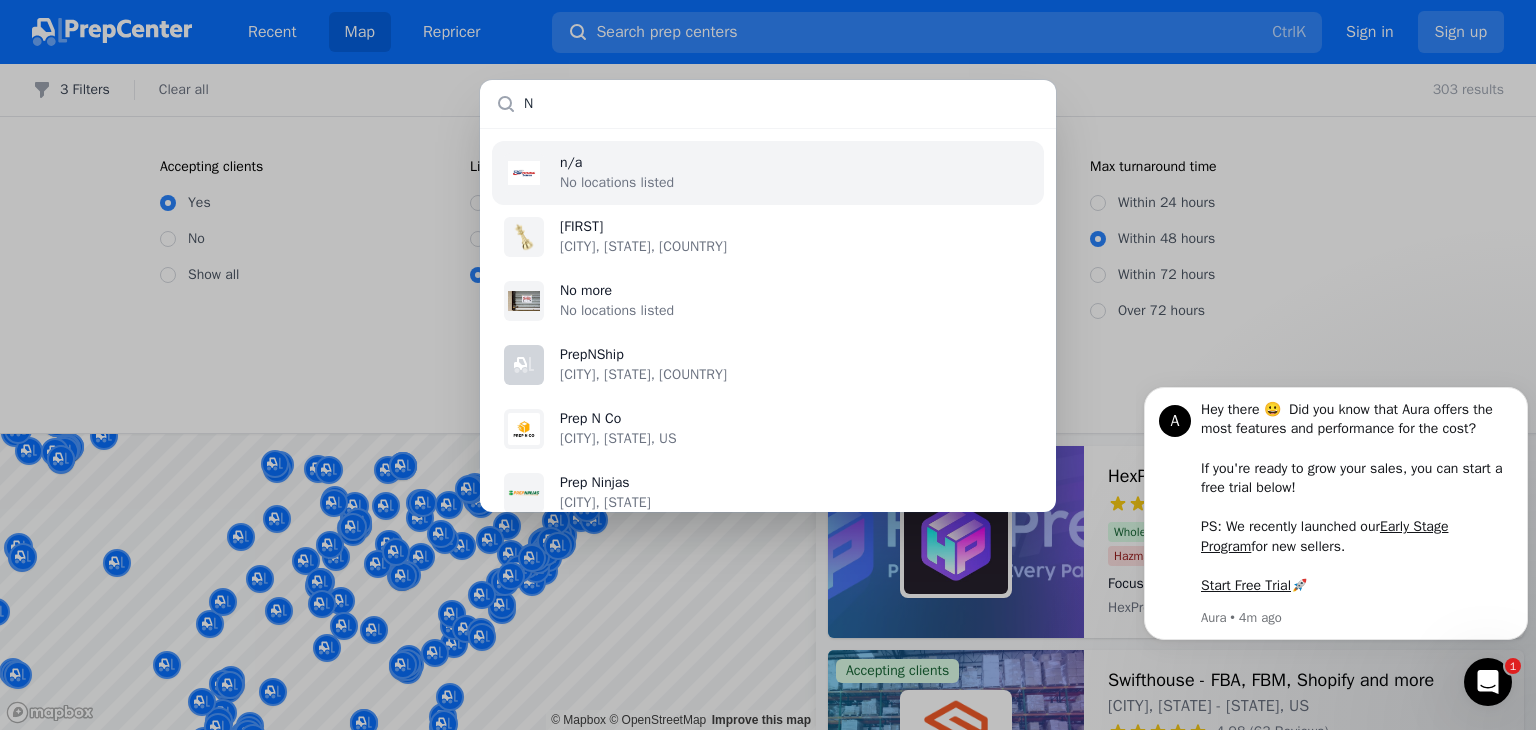 type on "NC" 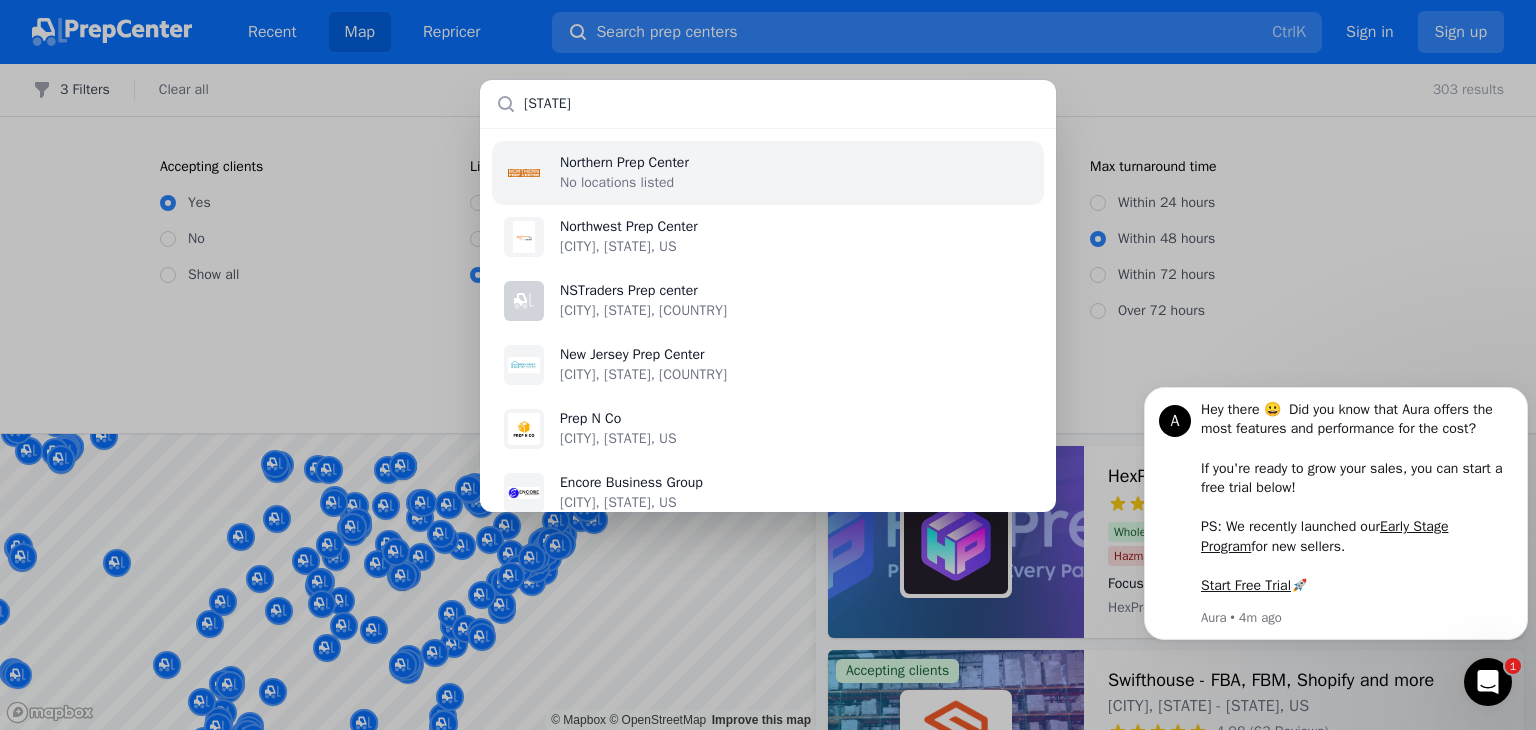 type 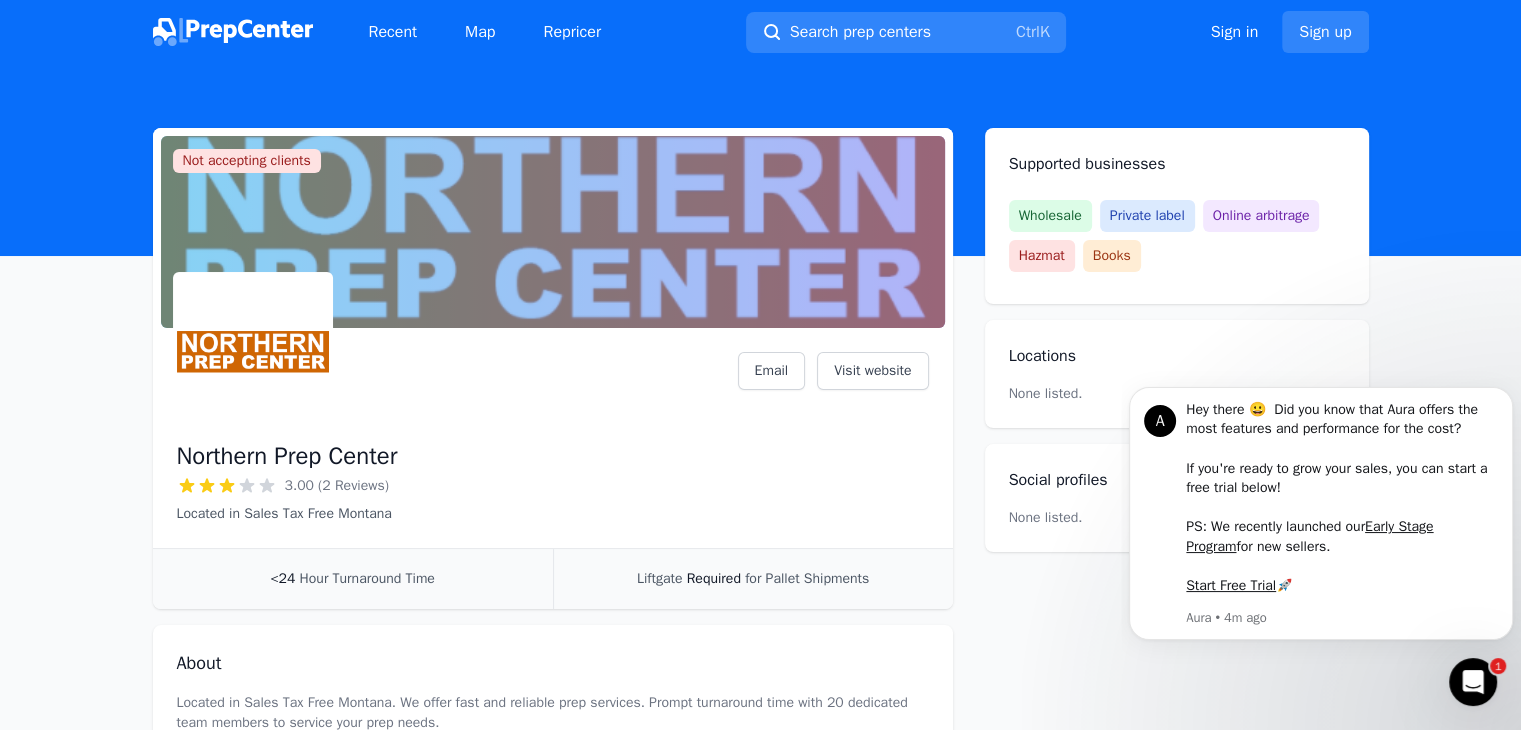 click at bounding box center (233, 32) 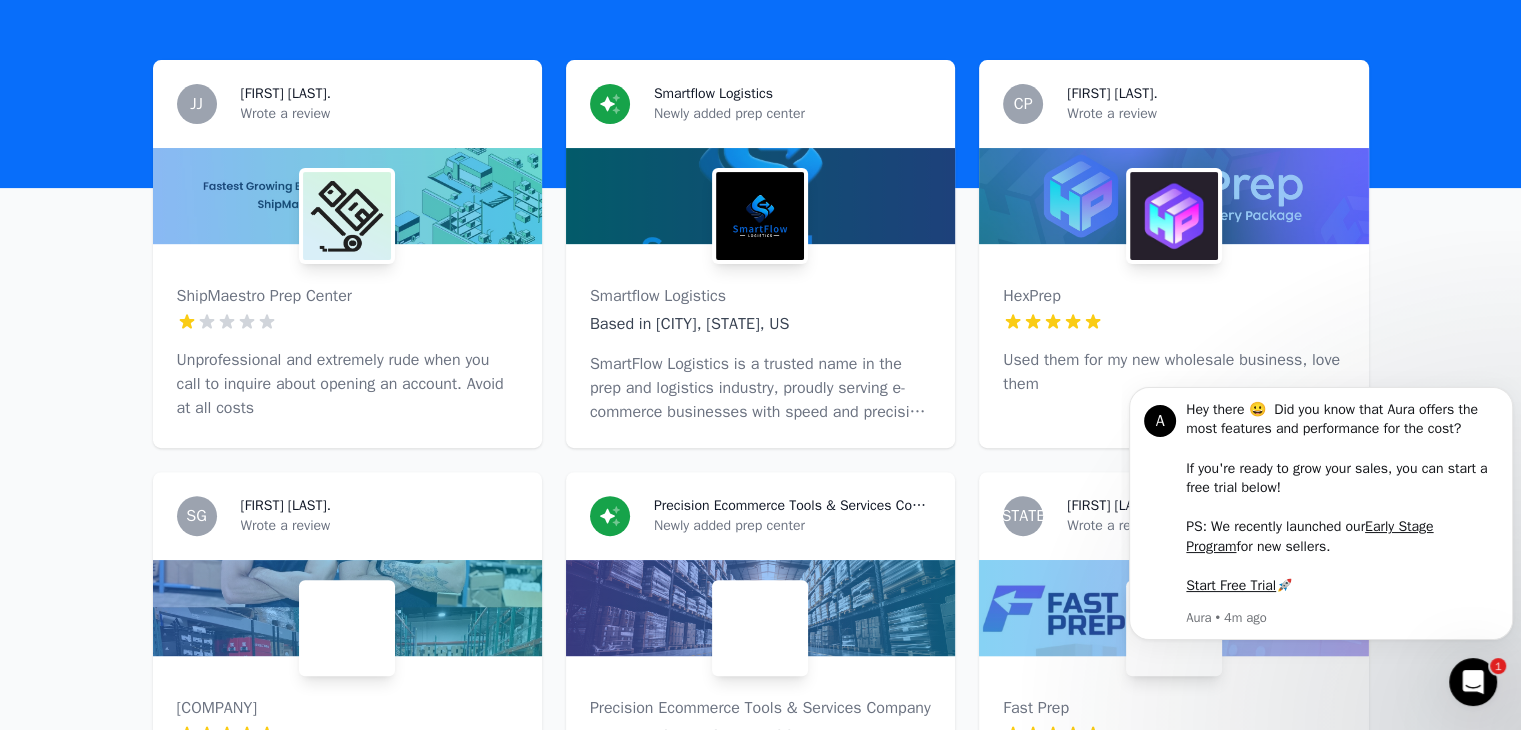 scroll, scrollTop: 0, scrollLeft: 0, axis: both 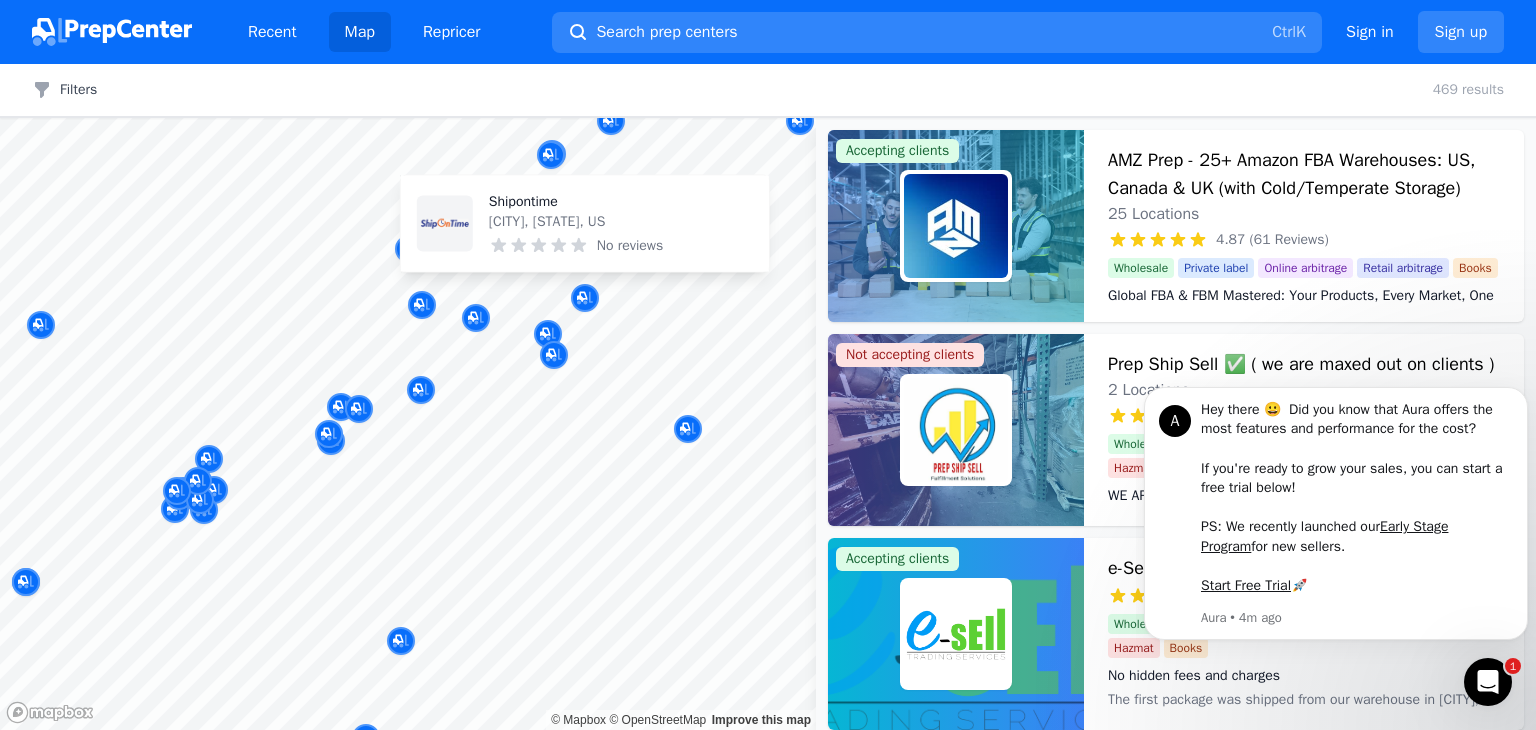 click 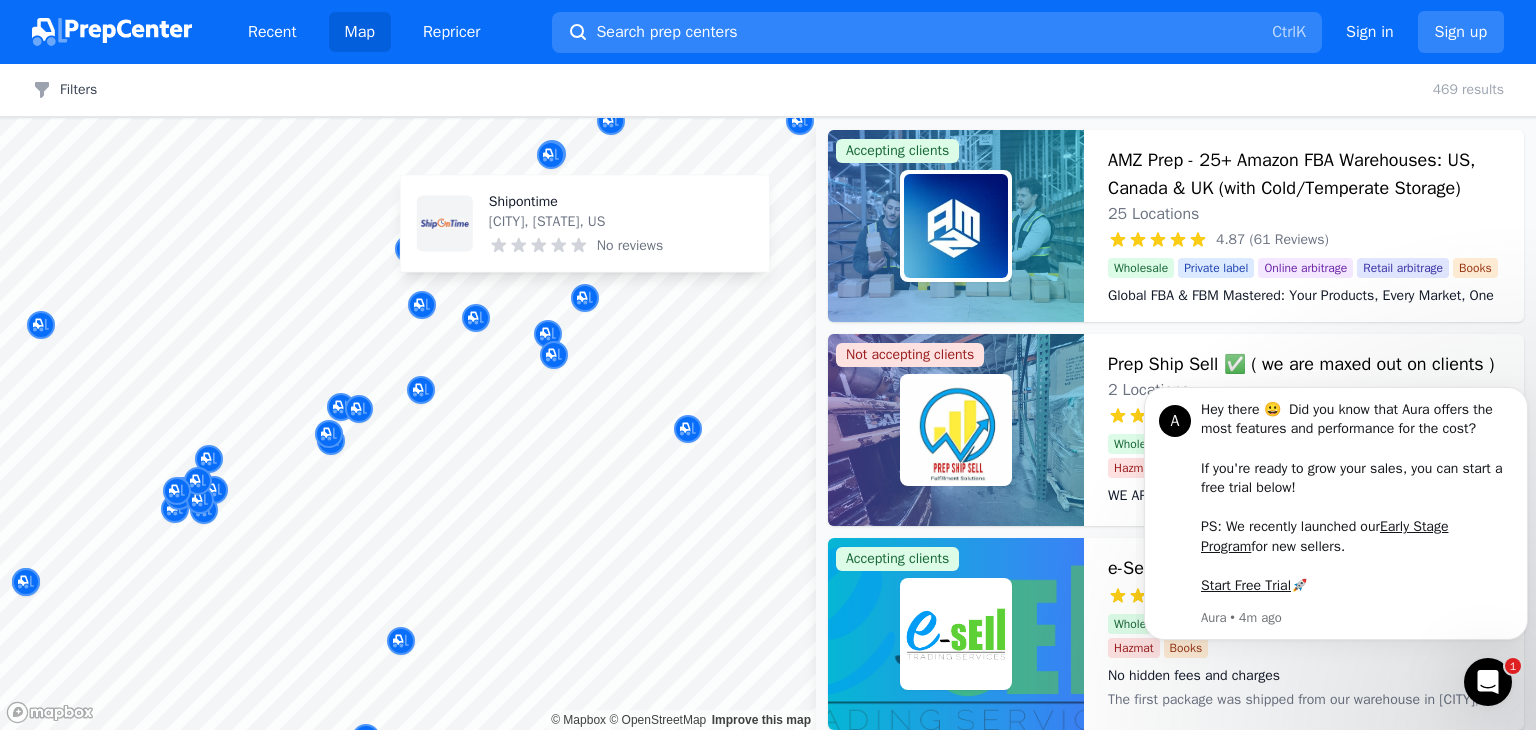 click on "Shipontime" at bounding box center [576, 202] 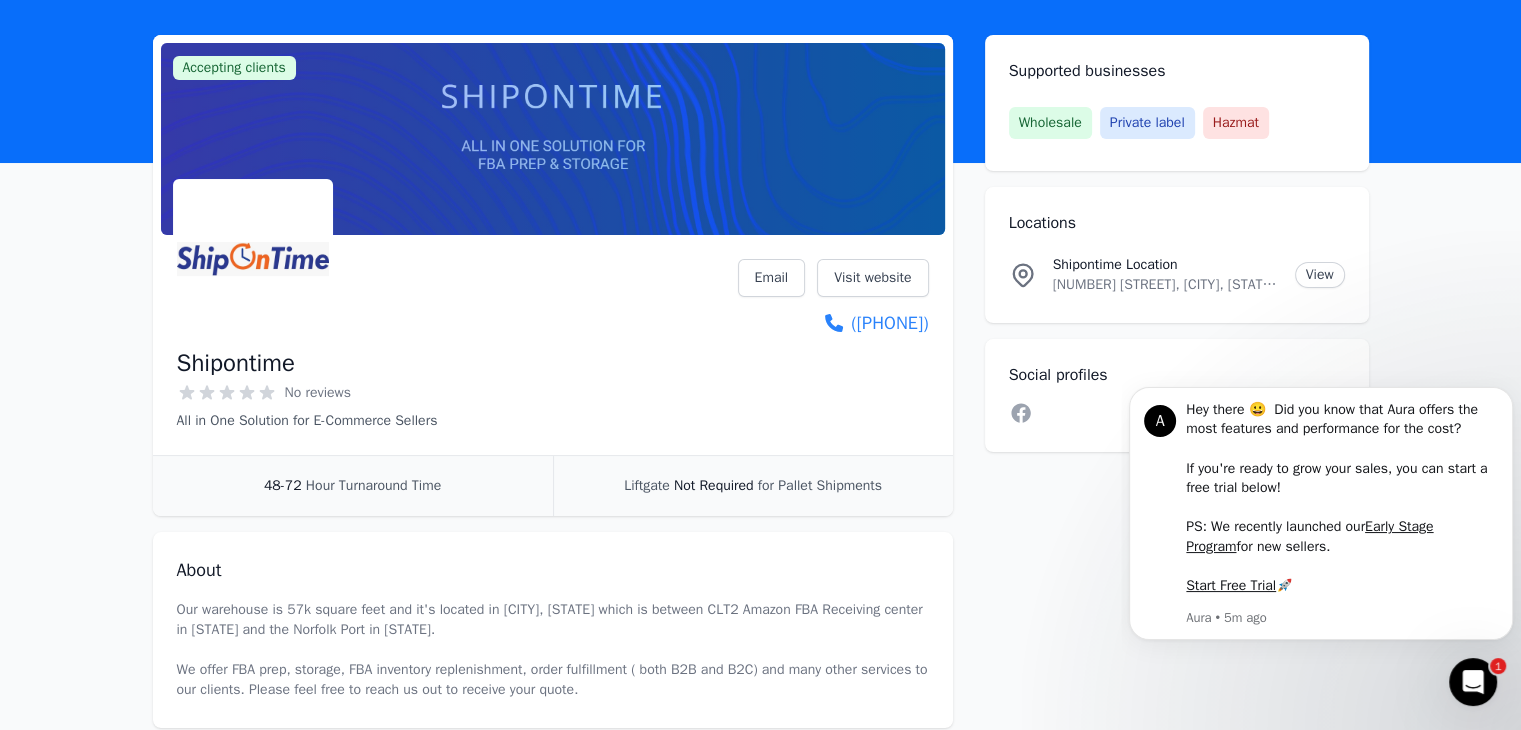 scroll, scrollTop: 89, scrollLeft: 0, axis: vertical 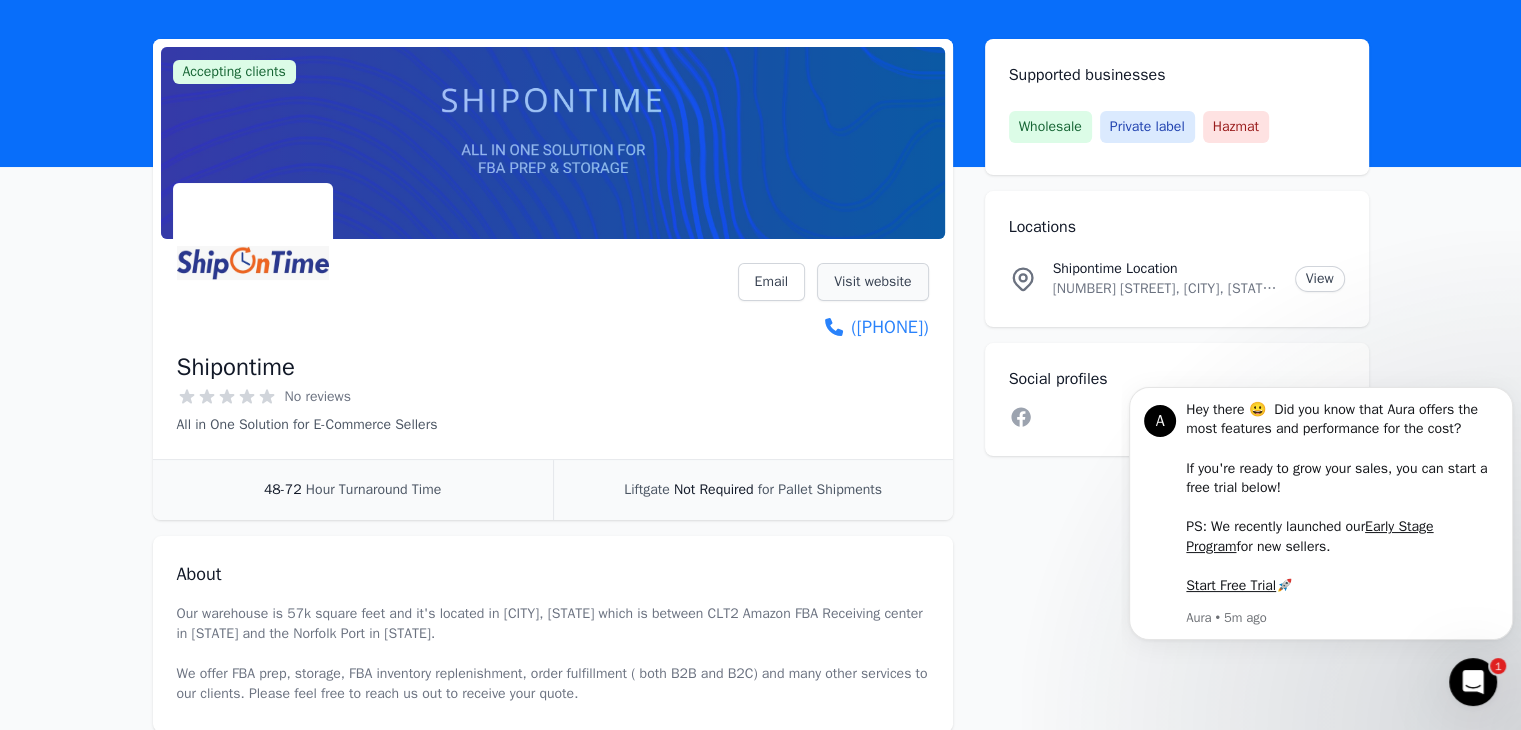 click on "Visit website" at bounding box center [872, 282] 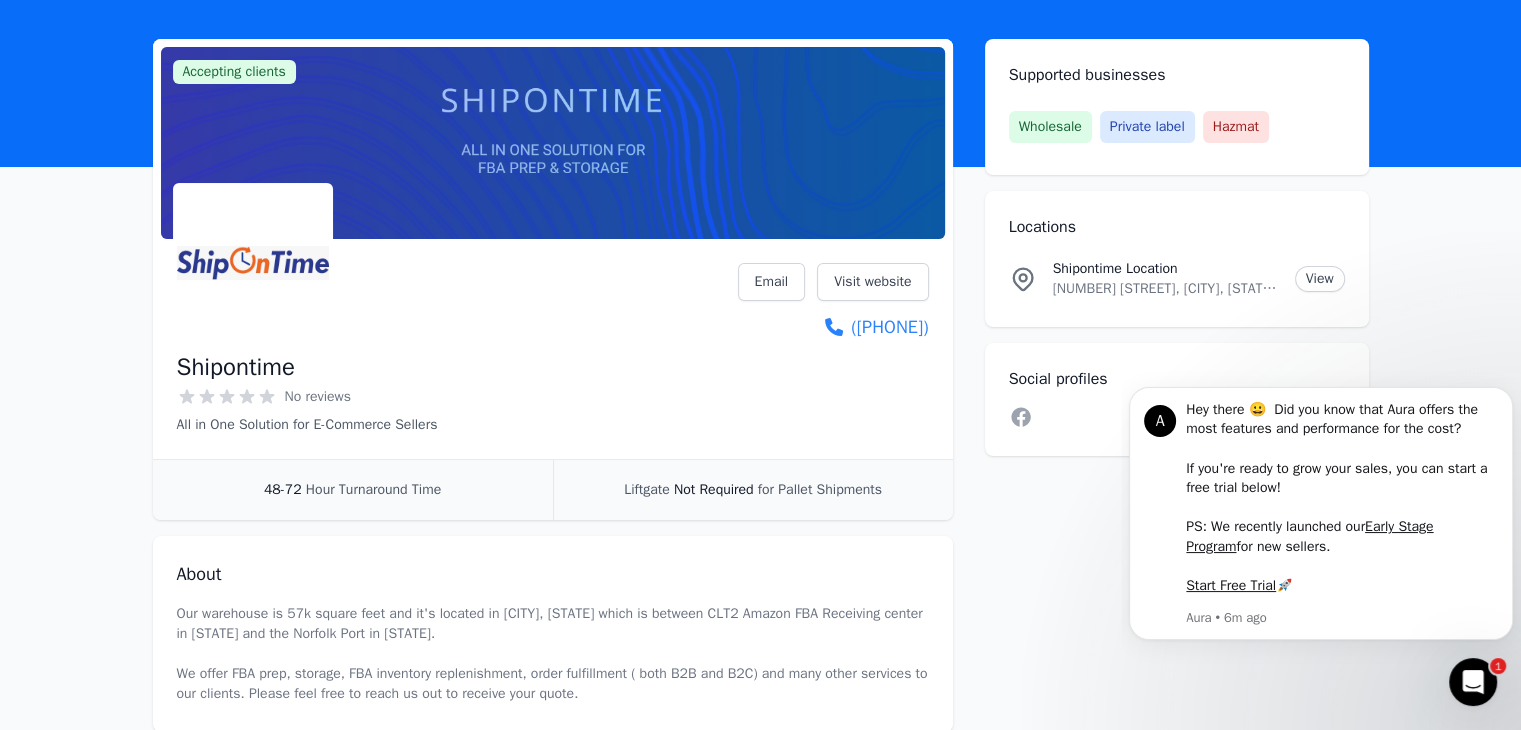 scroll, scrollTop: 0, scrollLeft: 0, axis: both 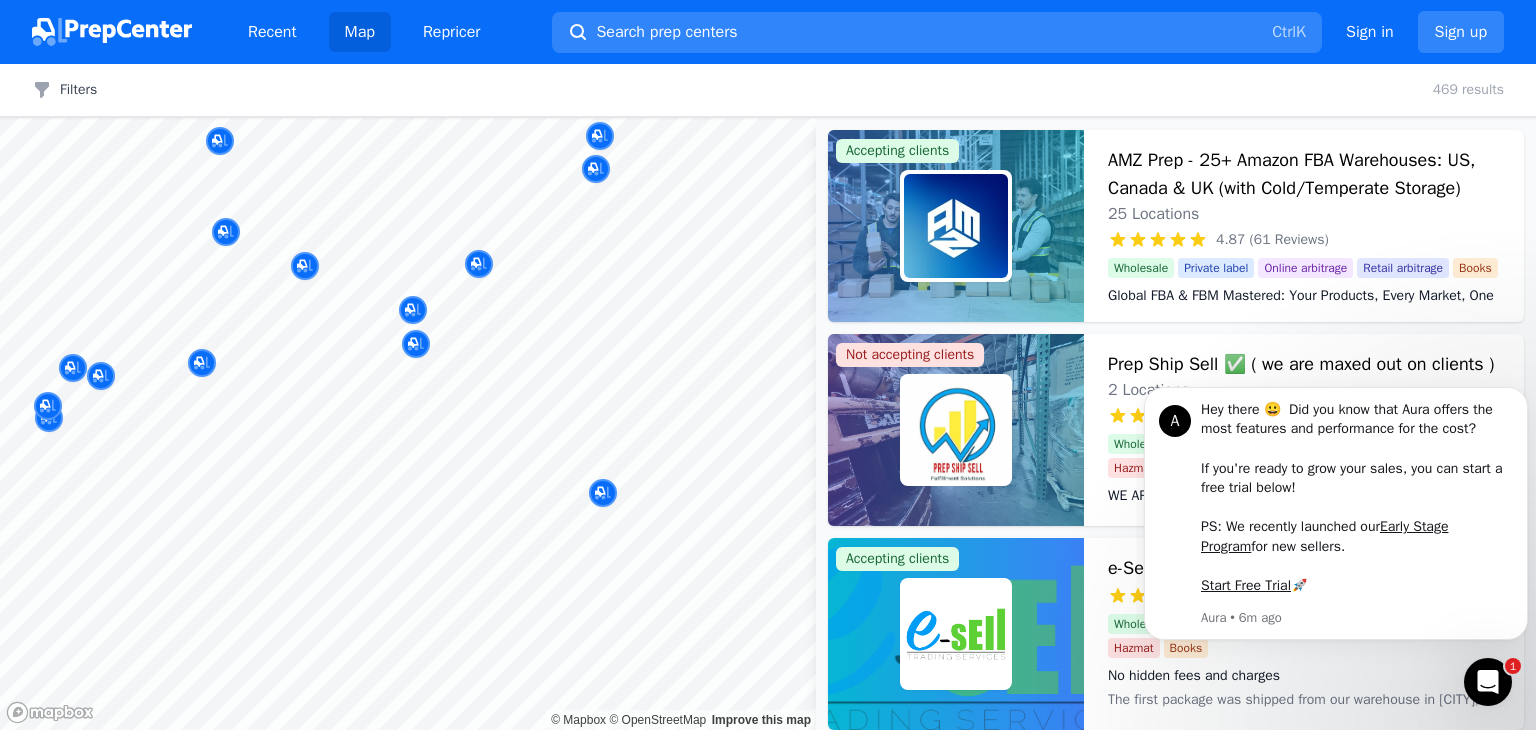 drag, startPoint x: 632, startPoint y: 26, endPoint x: 391, endPoint y: 294, distance: 360.42337 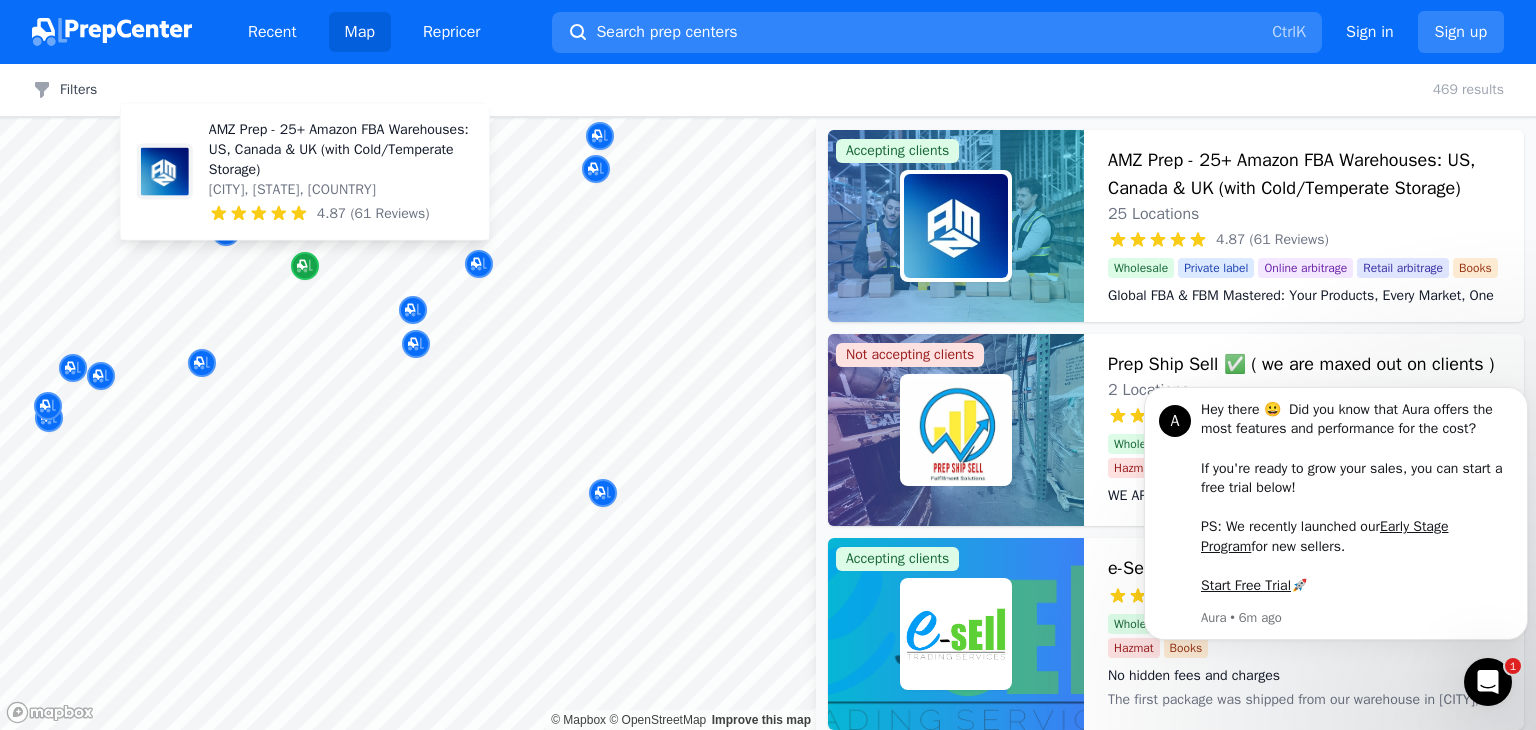 click 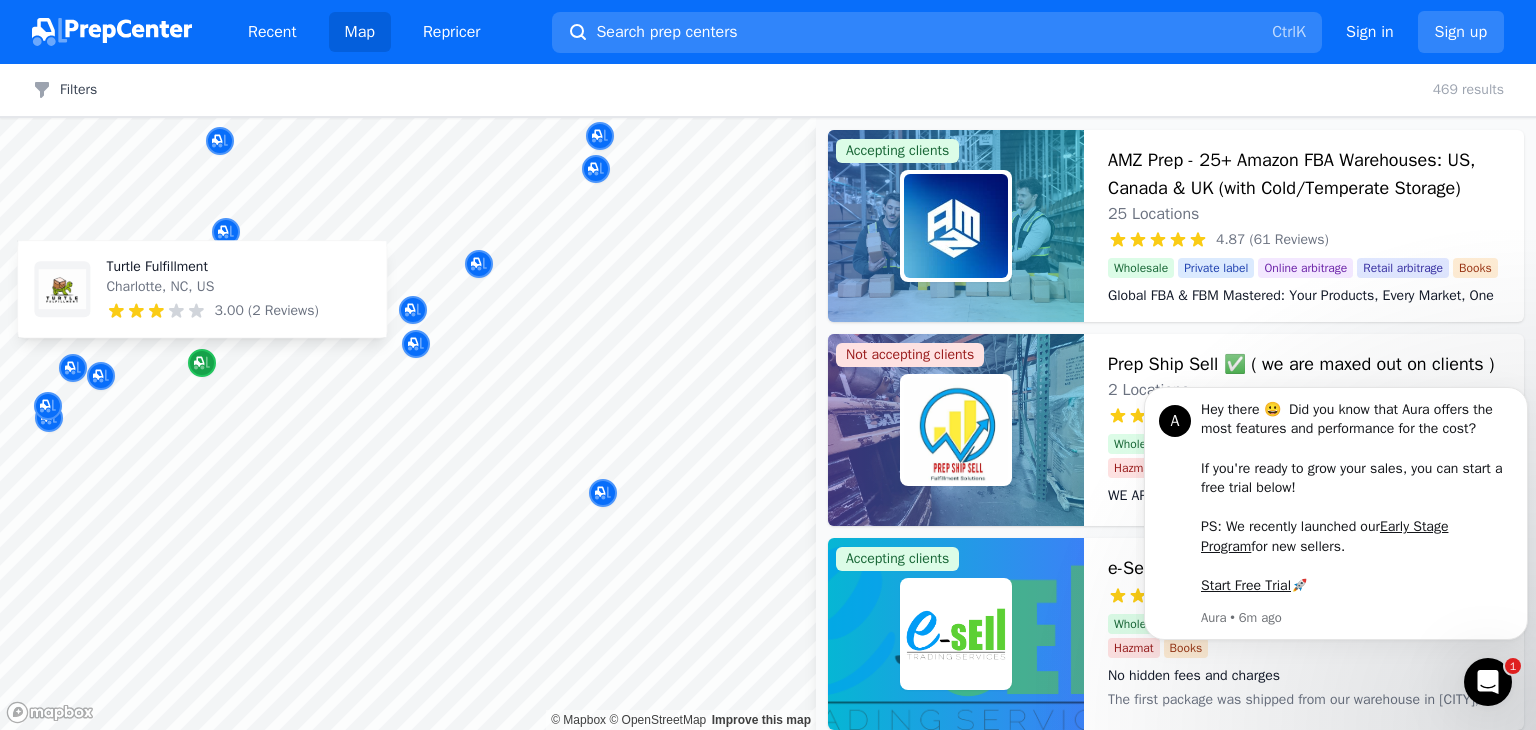 click 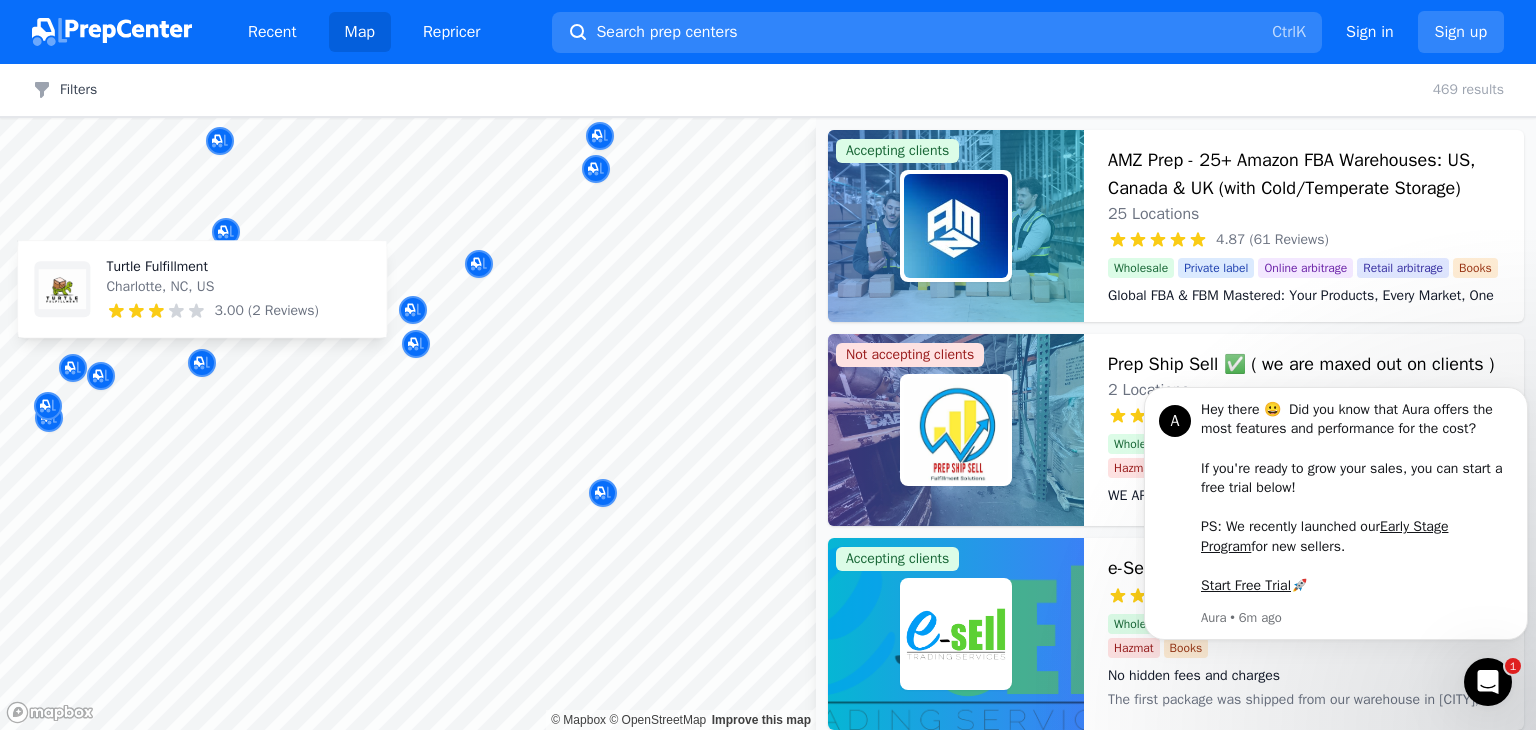 click on "3.00 (2 Reviews)" at bounding box center (266, 311) 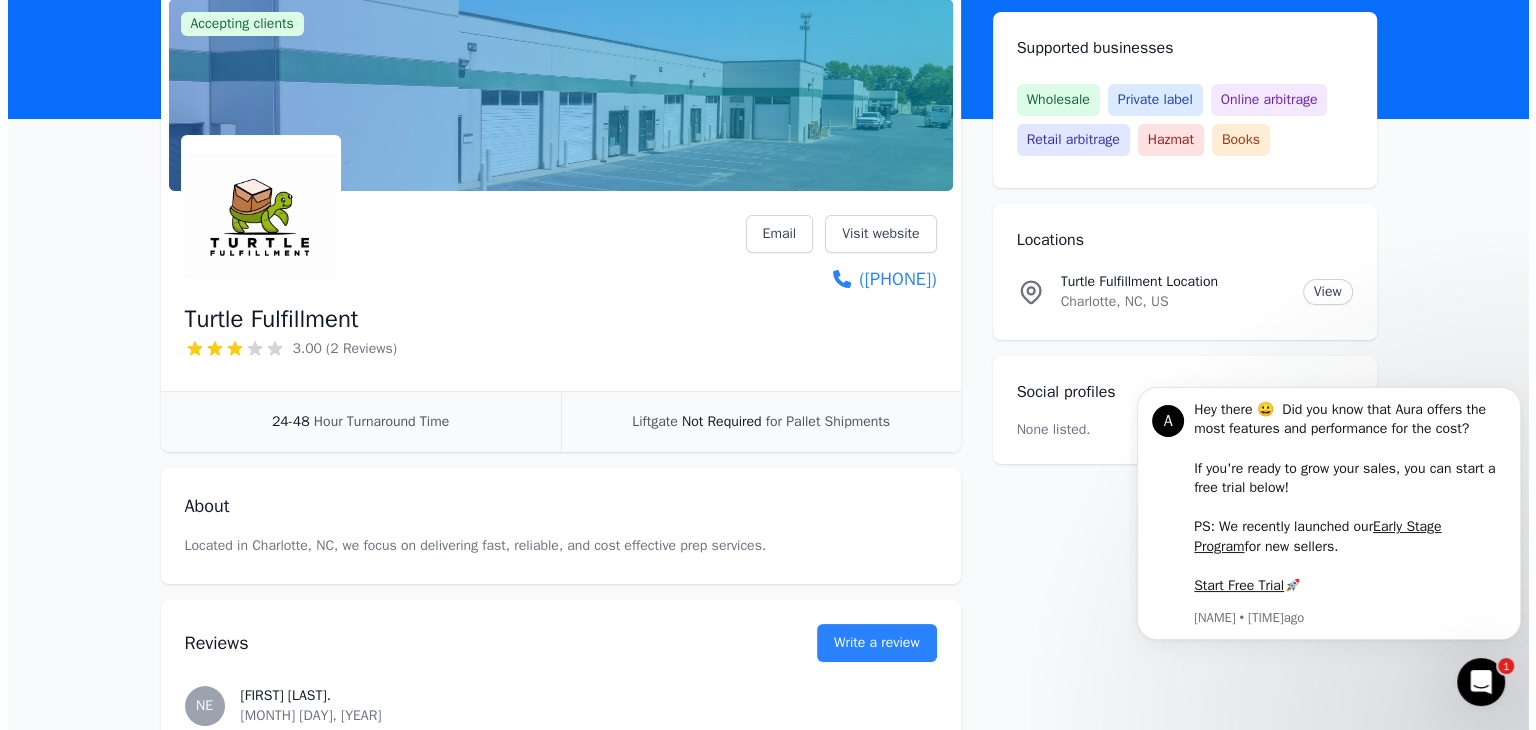 scroll, scrollTop: 0, scrollLeft: 0, axis: both 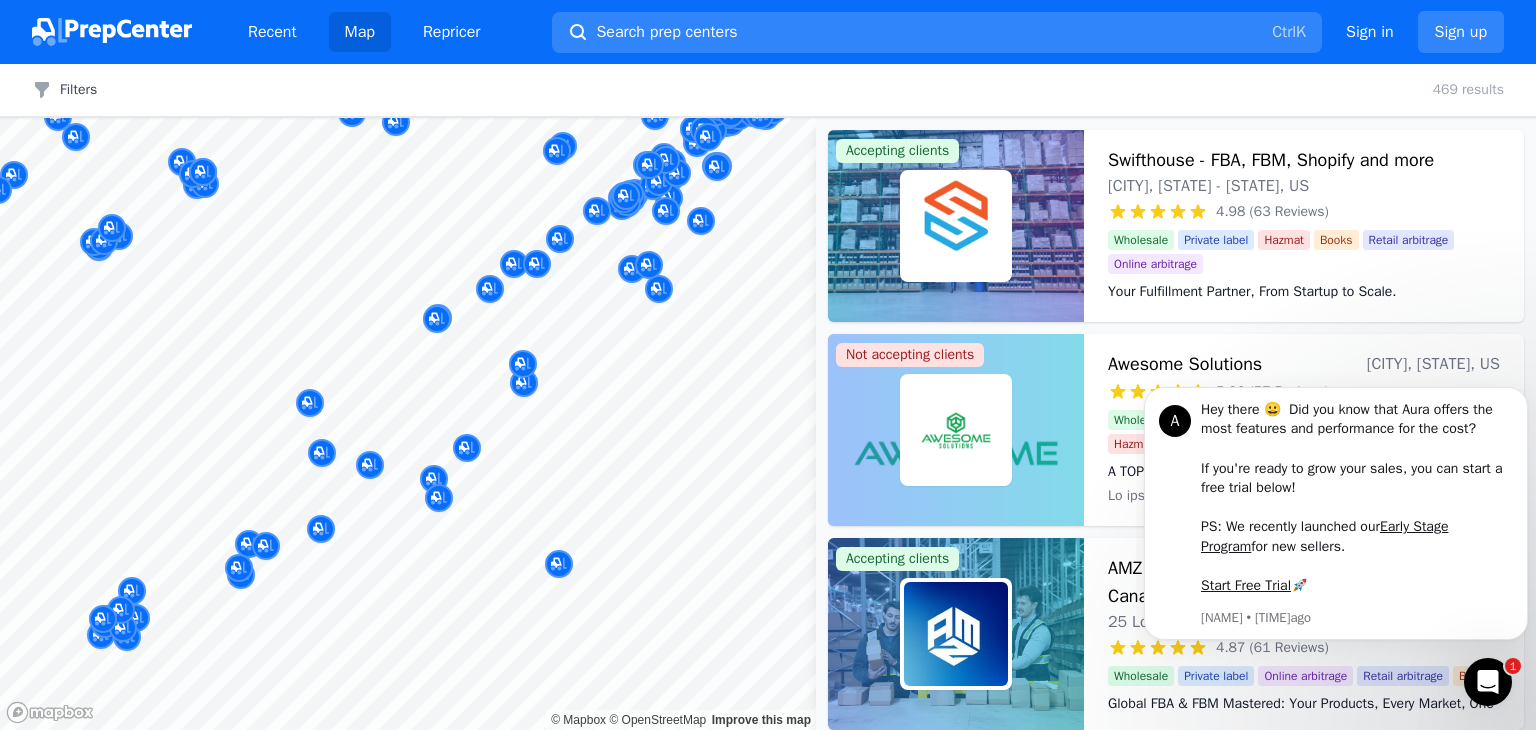 click on "[CITY], [STATE], US" at bounding box center [659, 389] 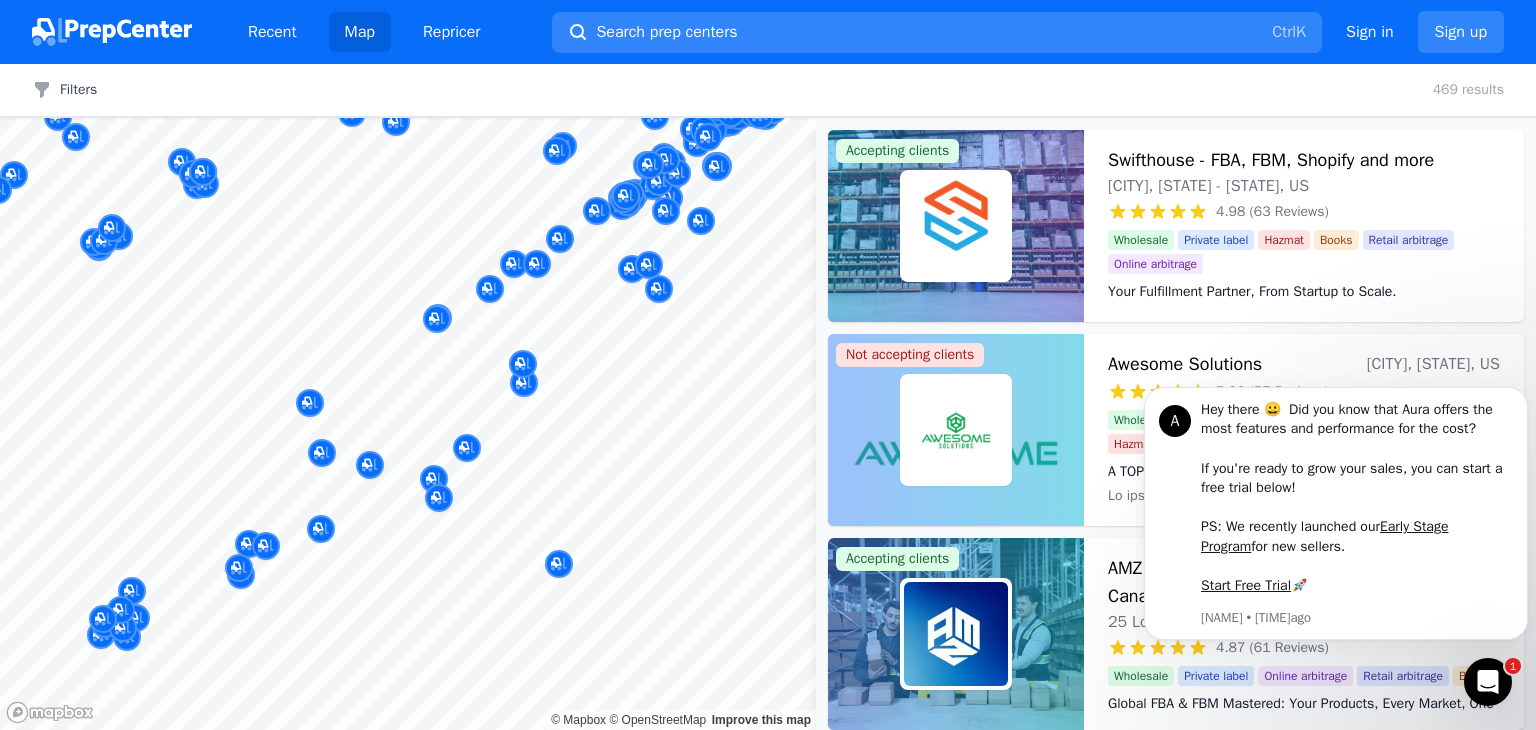 click on "[CITY], [STATE], US" at bounding box center (659, 389) 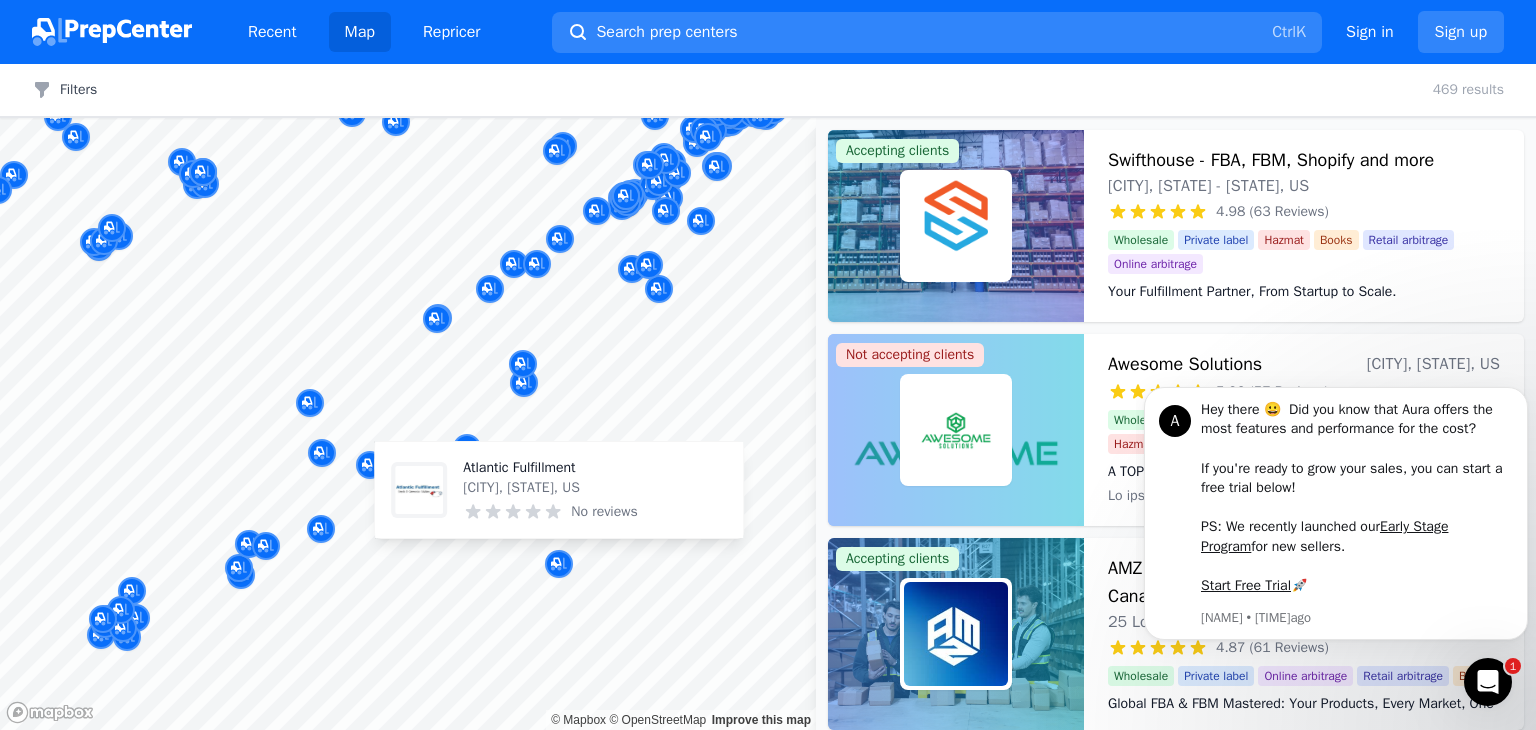 click on "Atlantic Fulfillment Newport, NC, US No reviews" at bounding box center [559, 490] 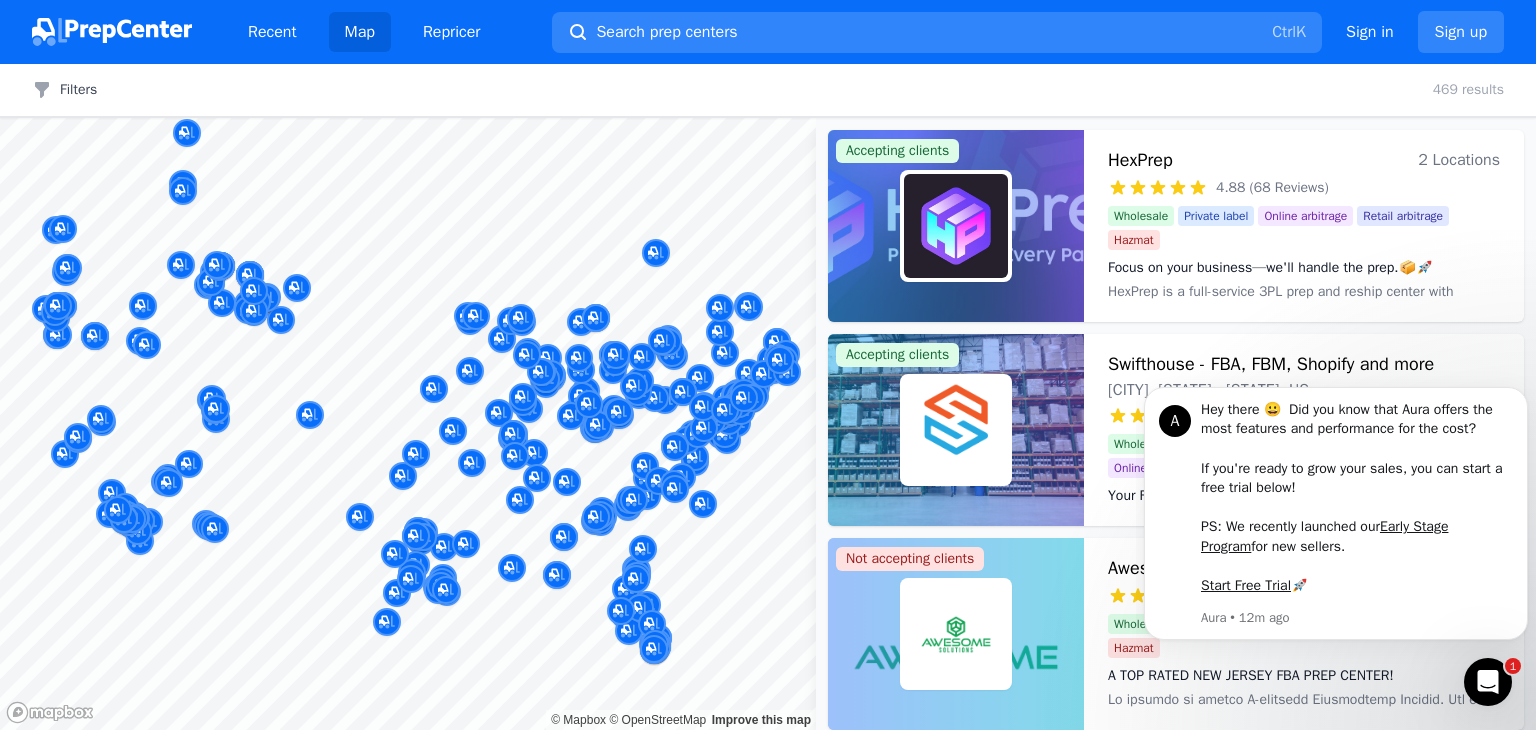 scroll, scrollTop: 0, scrollLeft: 0, axis: both 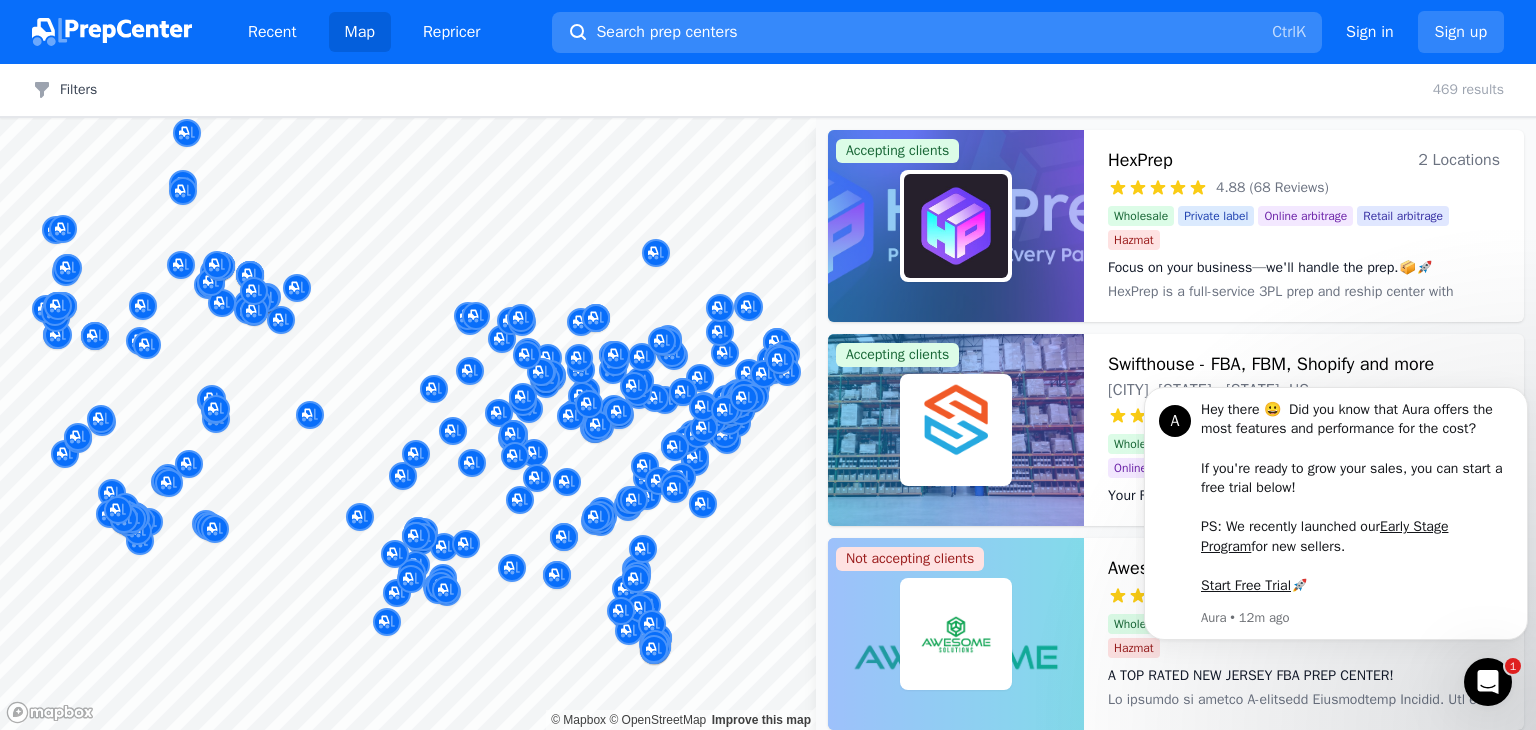 click on "Search prep centers" at bounding box center (666, 32) 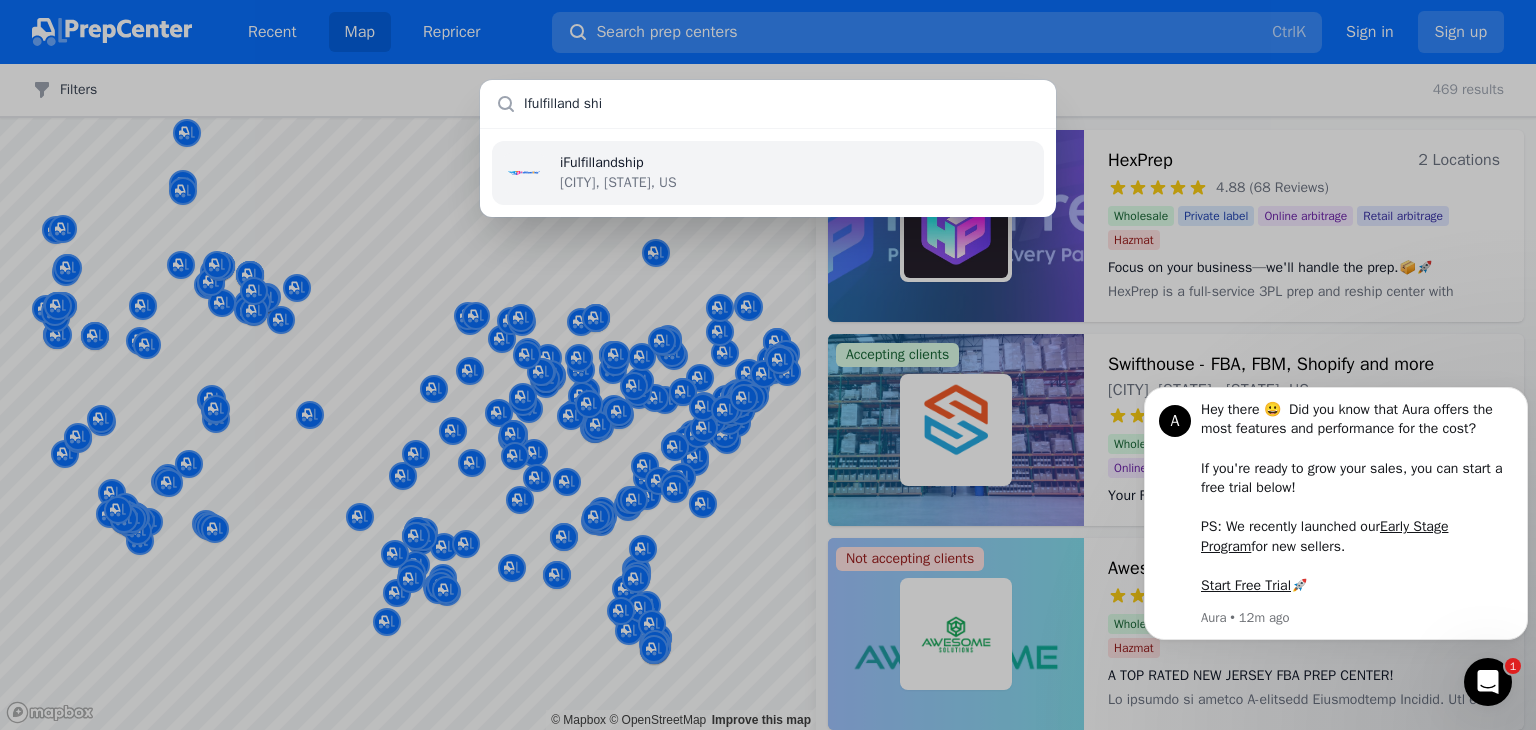 type on "Ifulfilland ship" 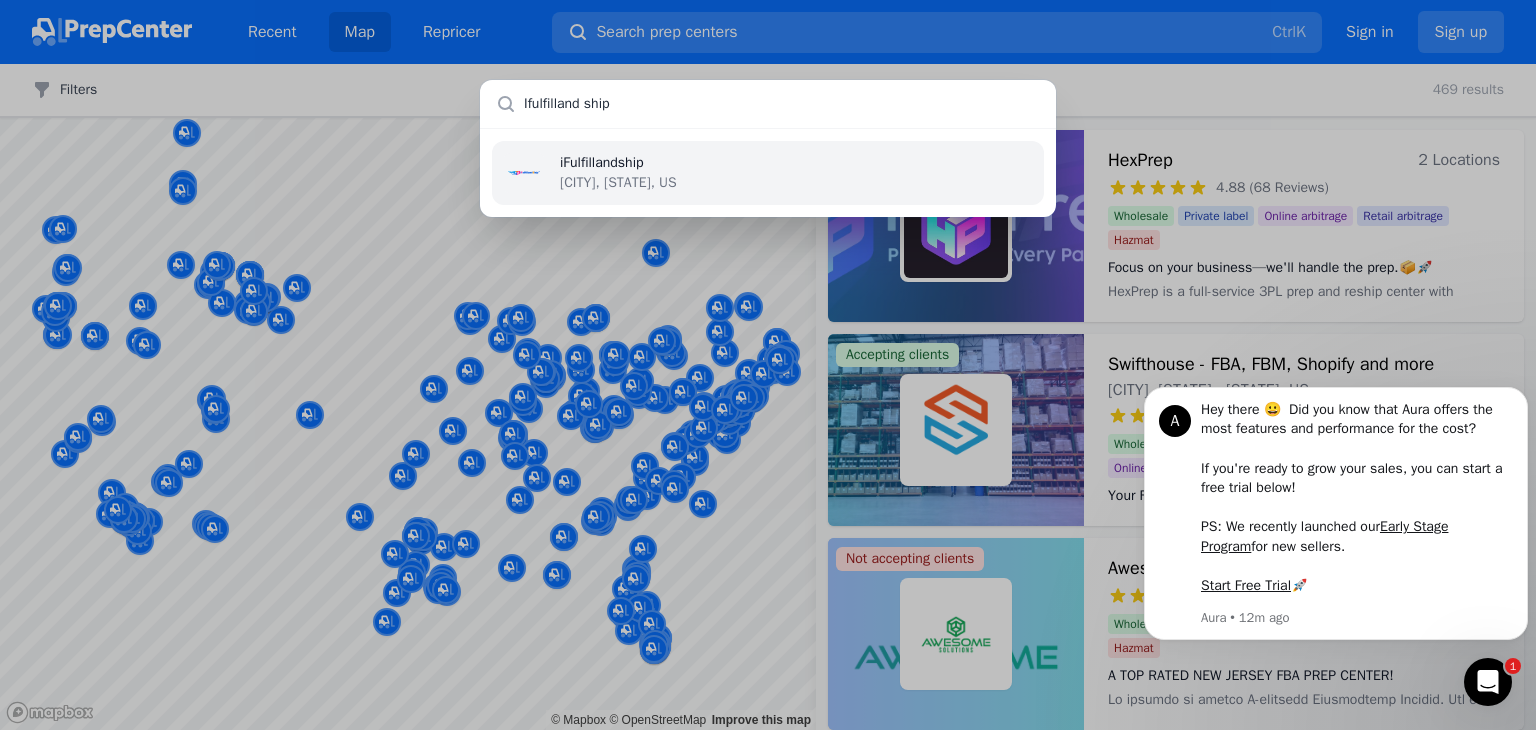 click on "iFulfillandship" at bounding box center (618, 163) 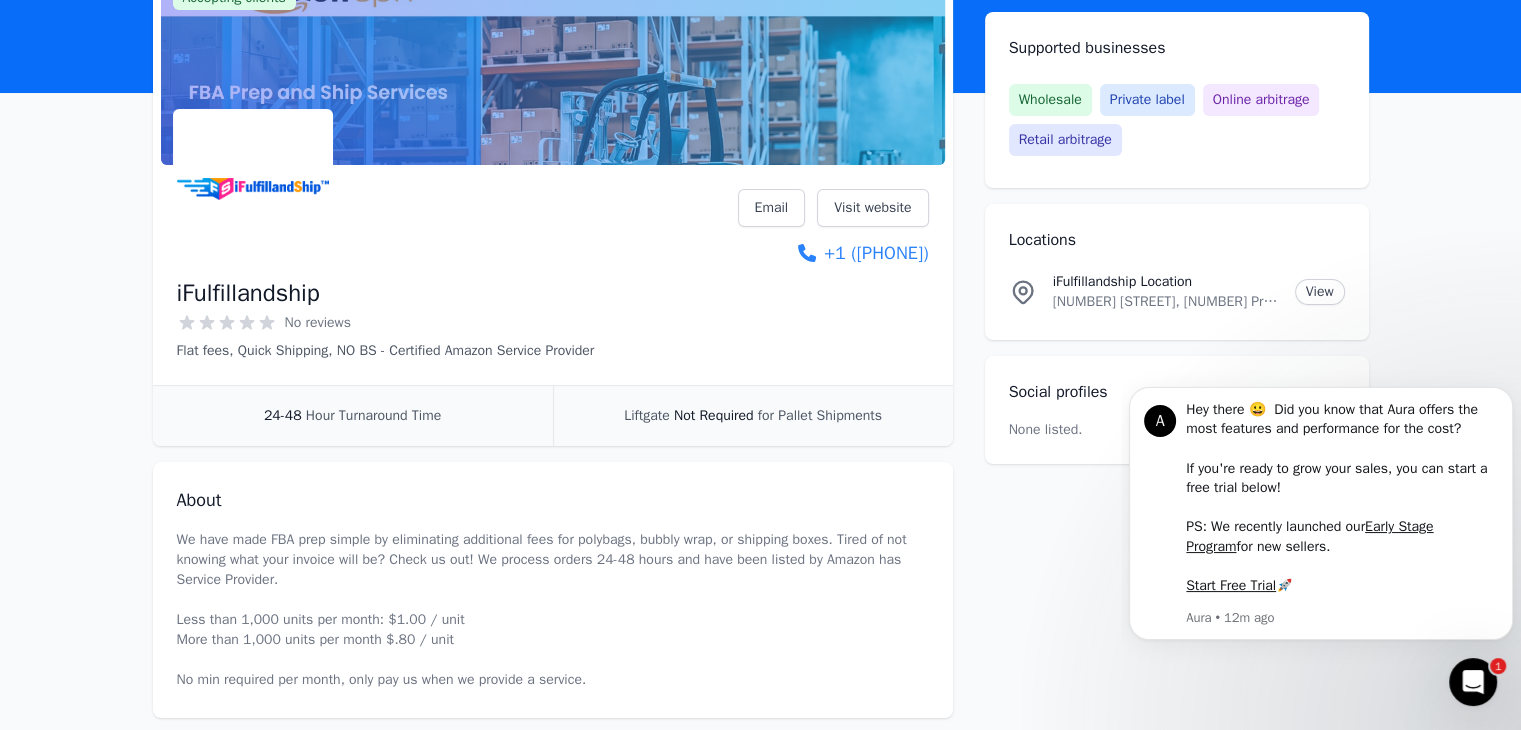 scroll, scrollTop: 0, scrollLeft: 0, axis: both 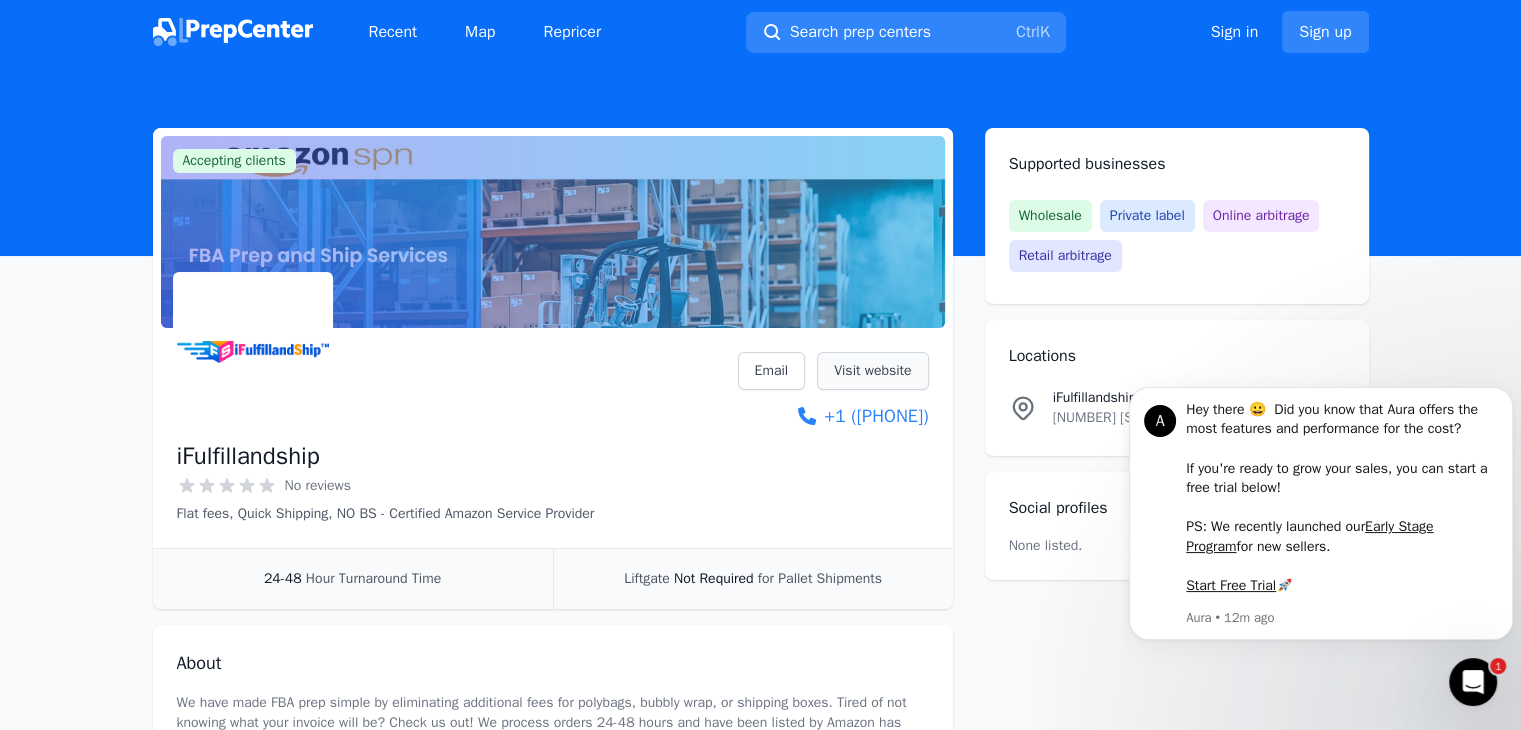 click on "Visit website" at bounding box center [872, 371] 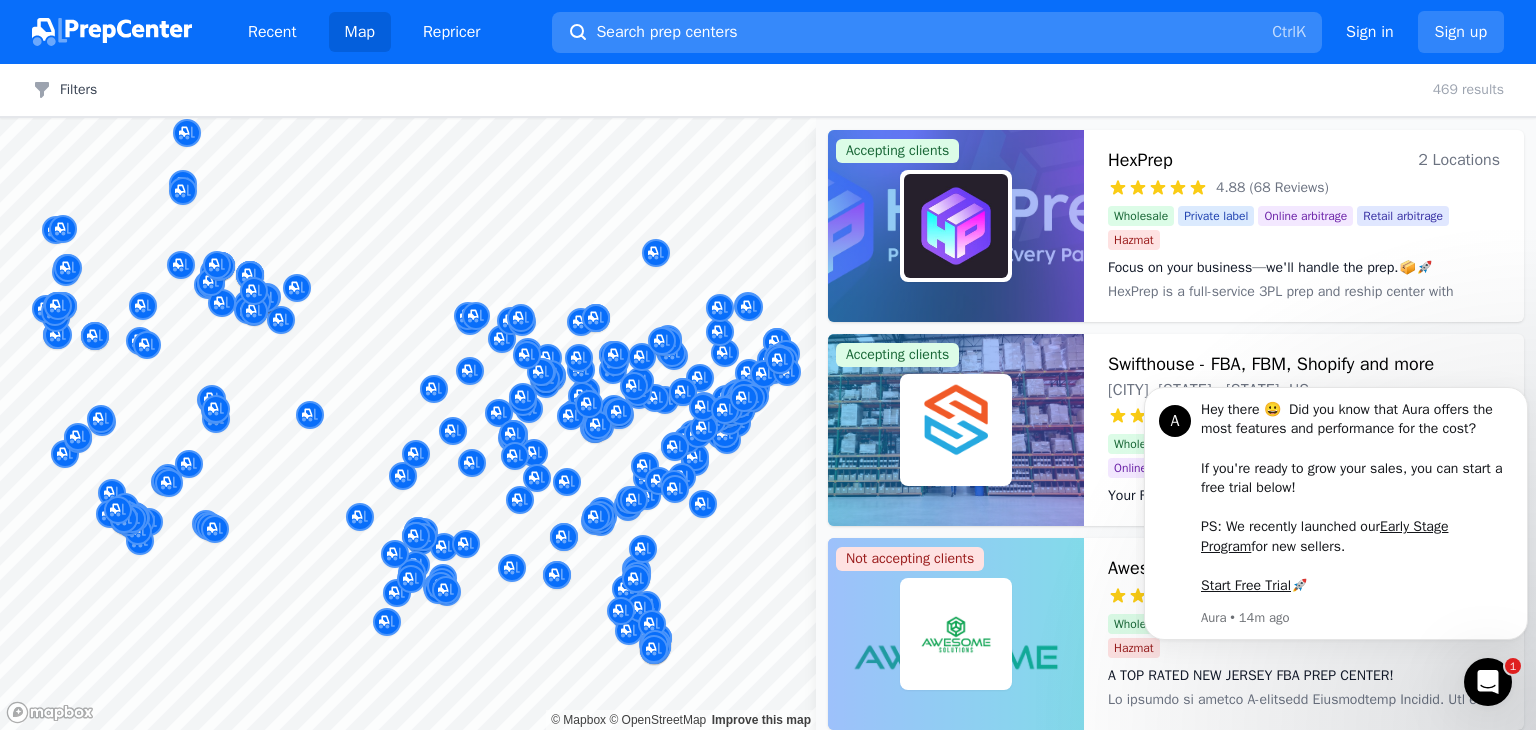 click on "Search prep centers Ctrl  K" at bounding box center [937, 32] 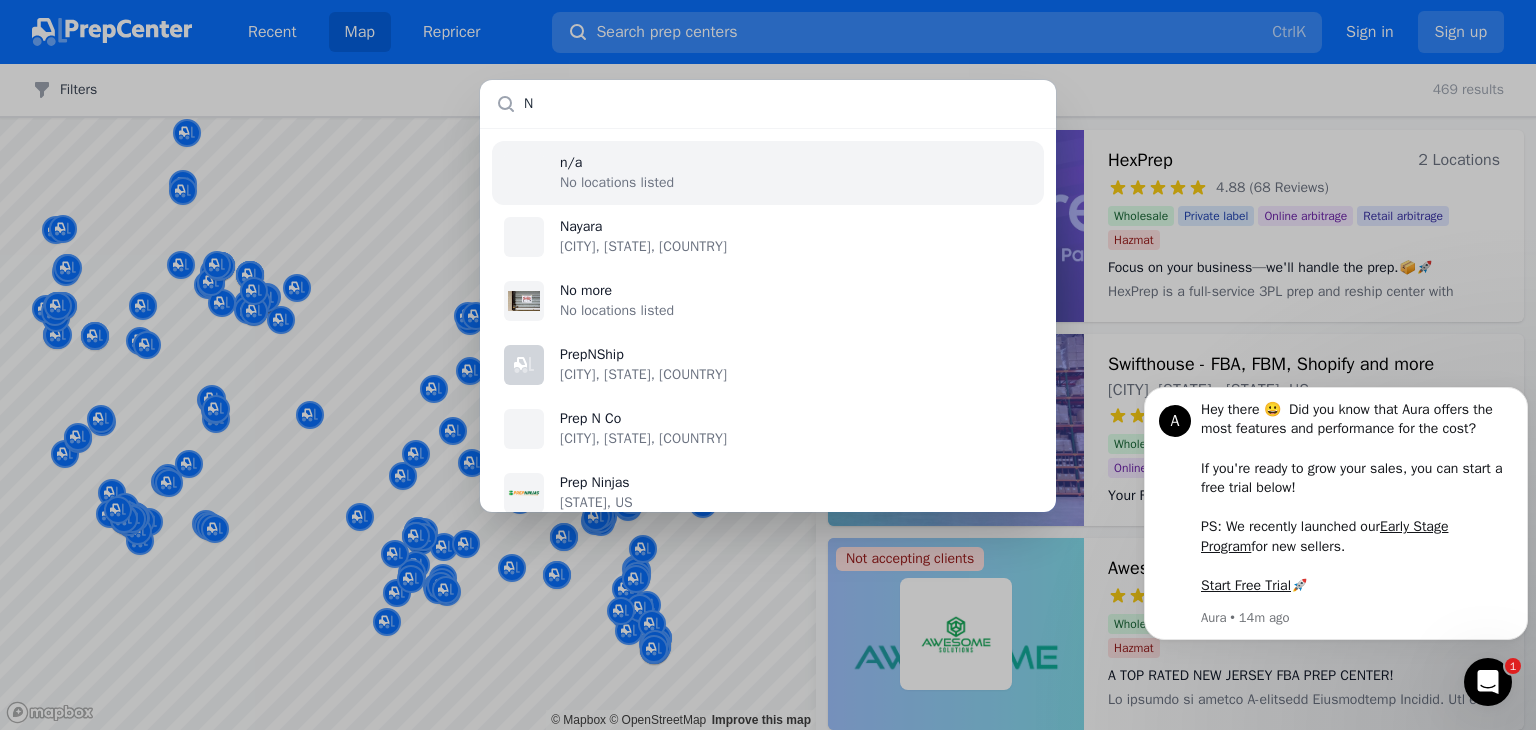 type on "NC" 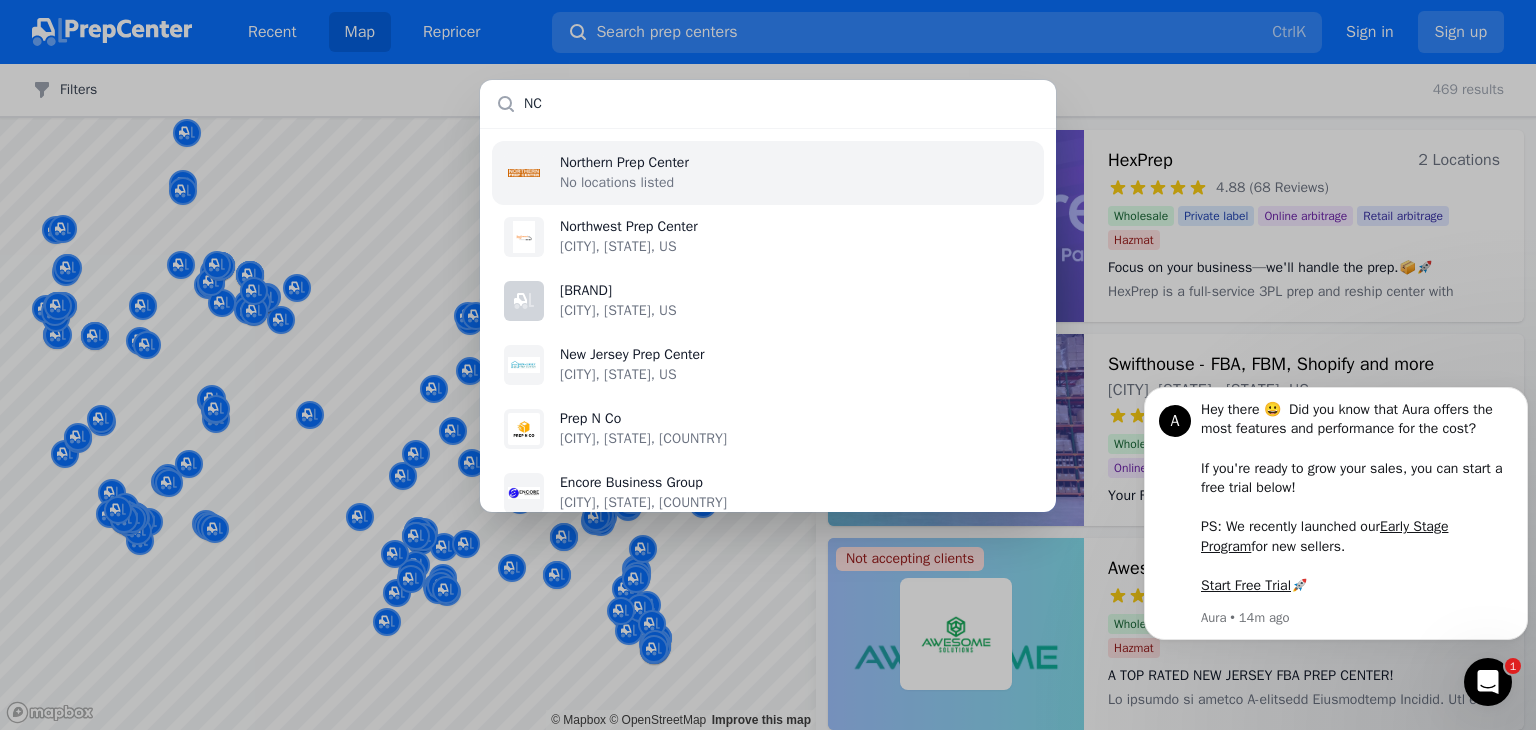 type 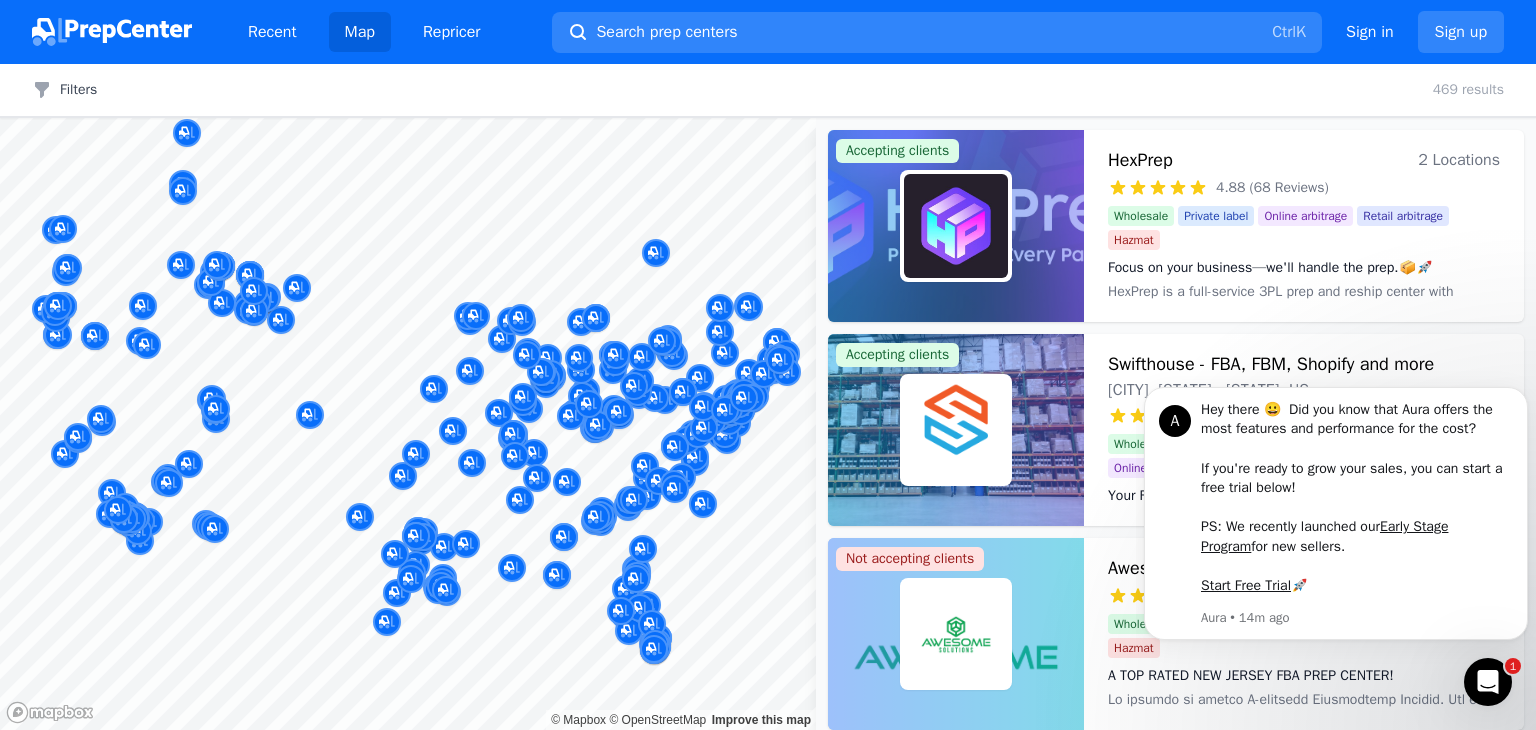 click at bounding box center [768, 365] 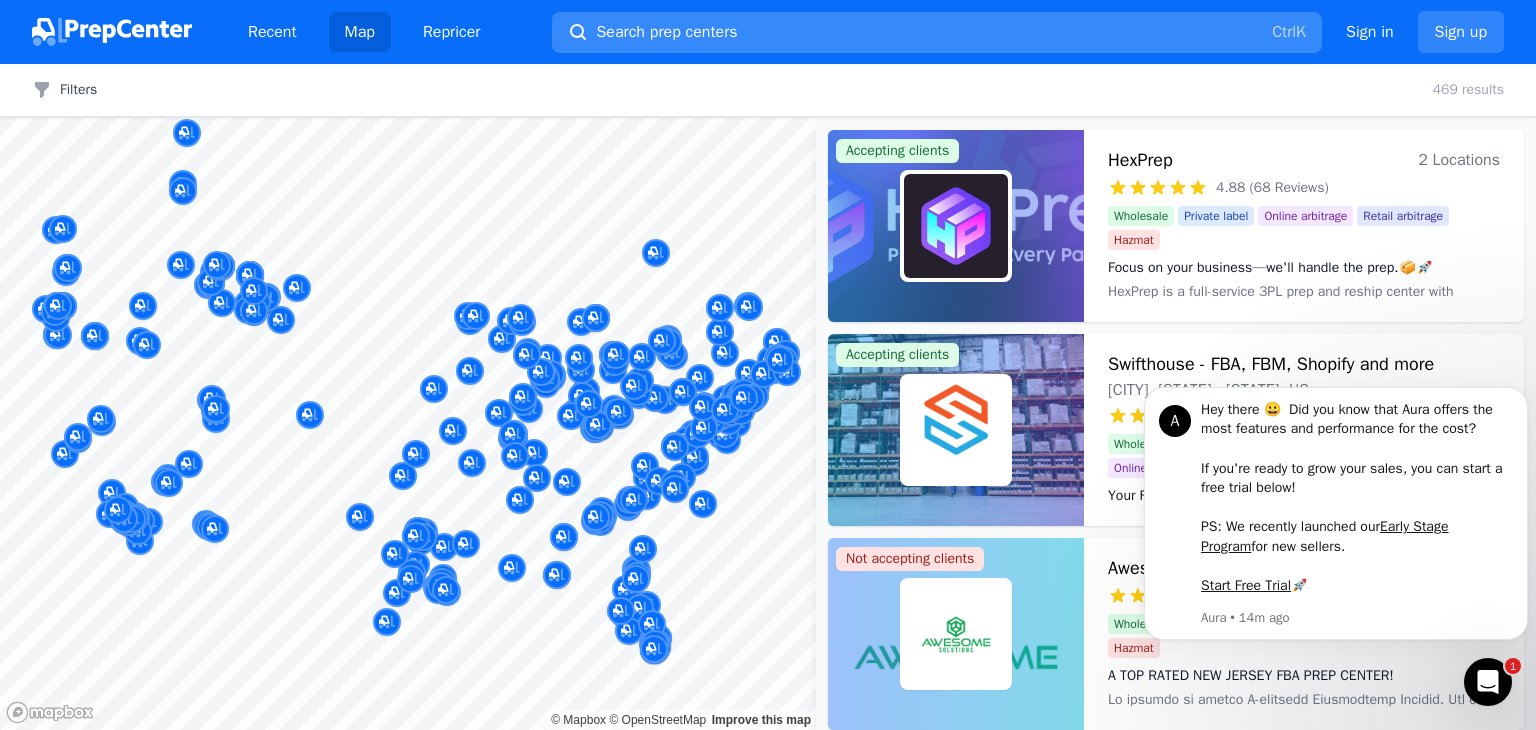 click on "Search prep centers" at bounding box center [666, 32] 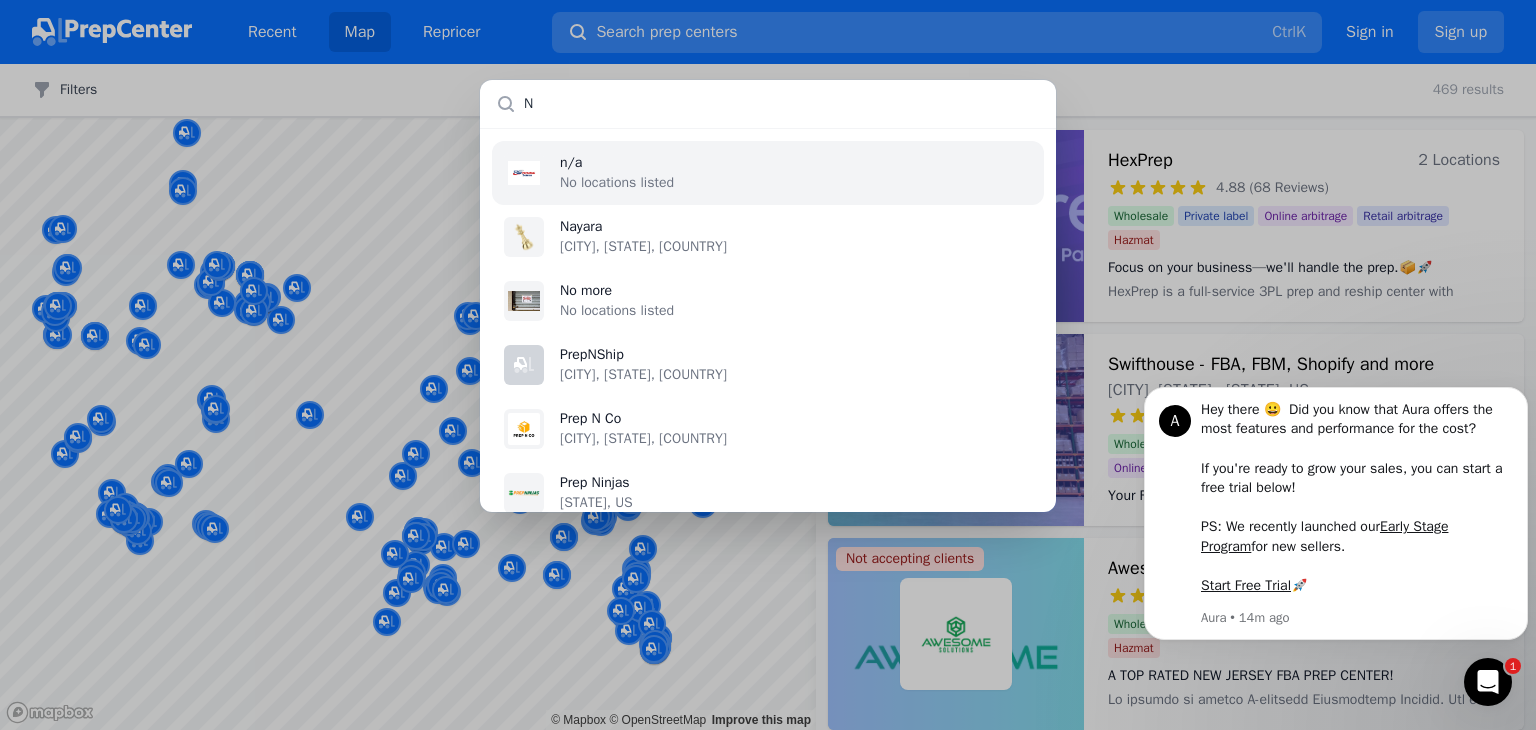 type on "NC" 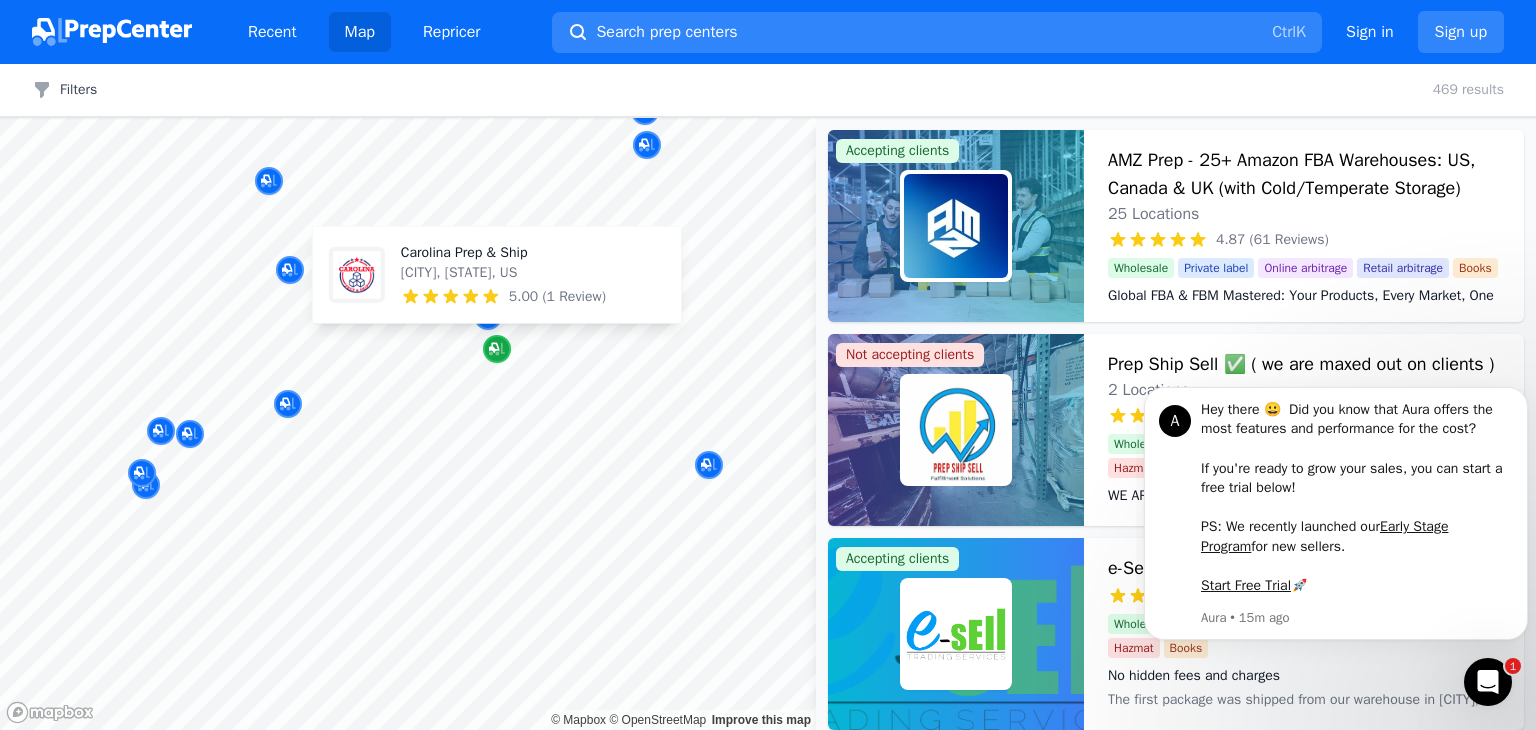 click 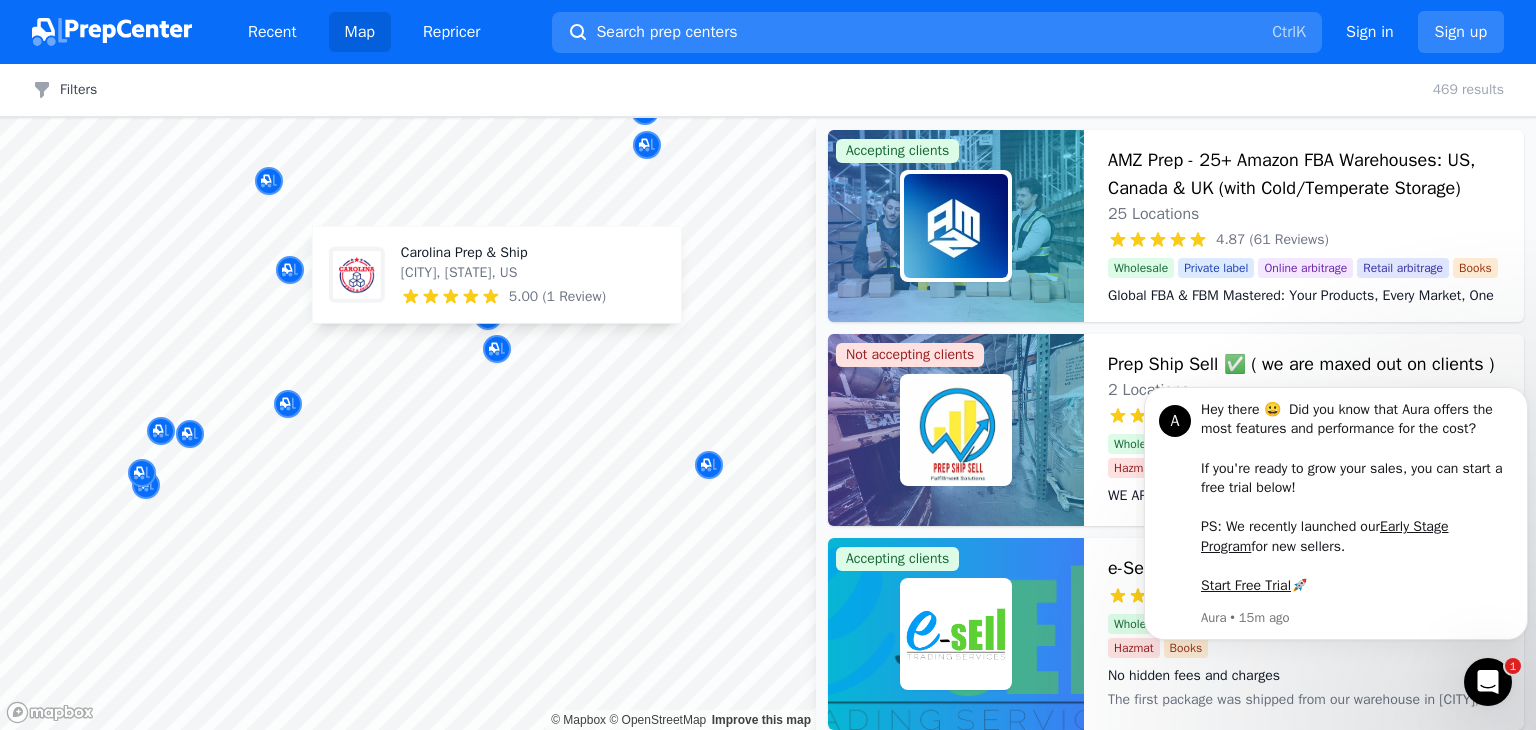 click on "[CITY], [STATE], US" at bounding box center (503, 273) 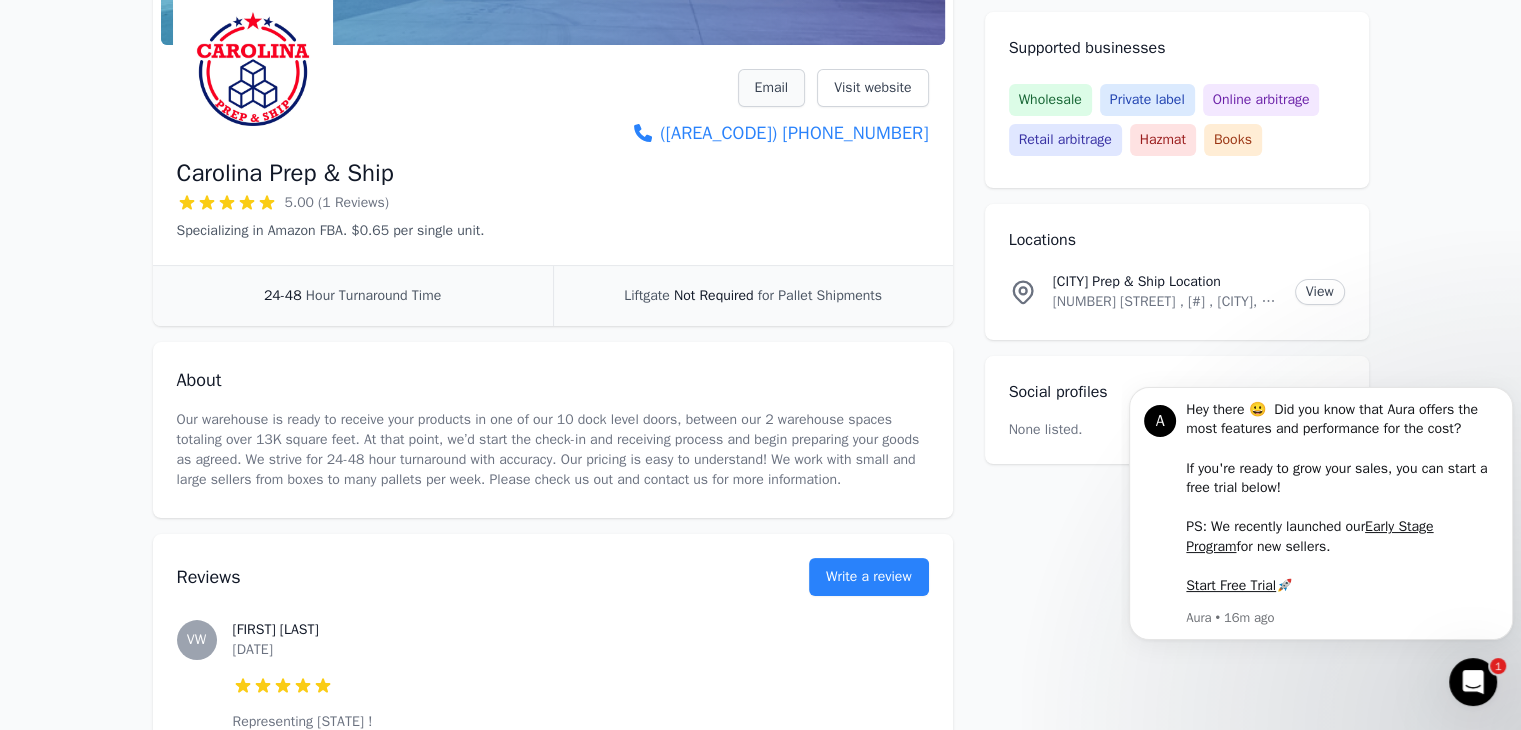 scroll, scrollTop: 252, scrollLeft: 0, axis: vertical 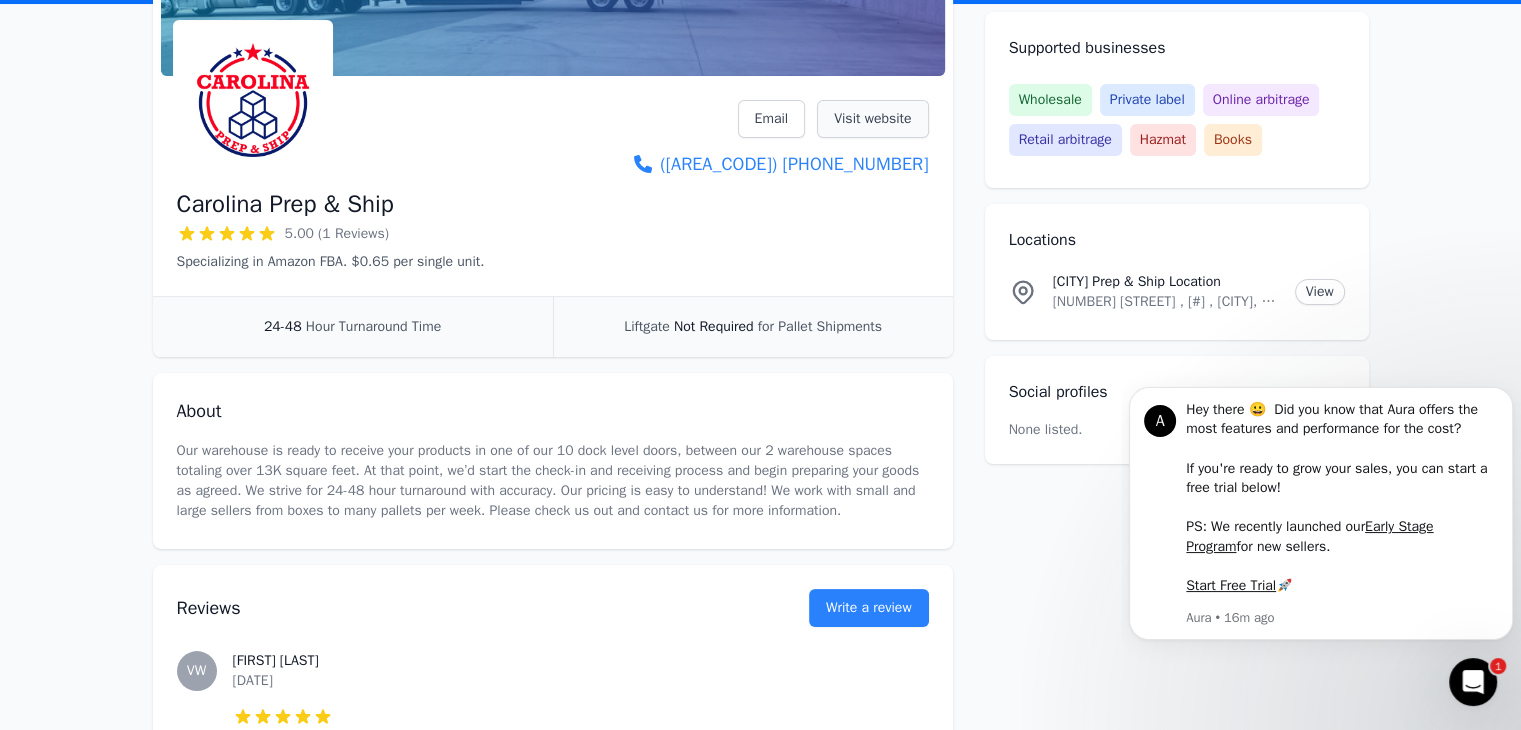 click on "Visit website" at bounding box center [872, 119] 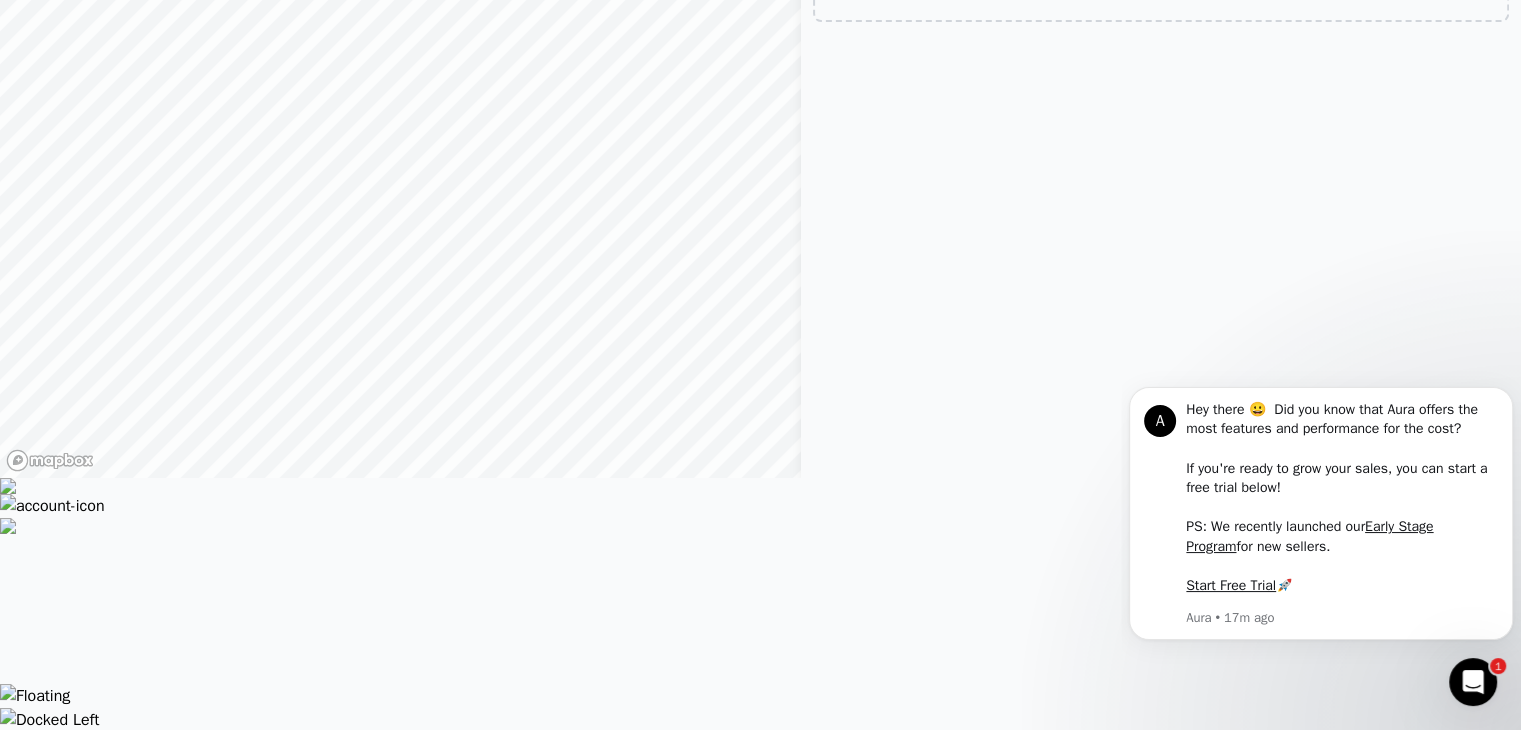 scroll, scrollTop: 0, scrollLeft: 0, axis: both 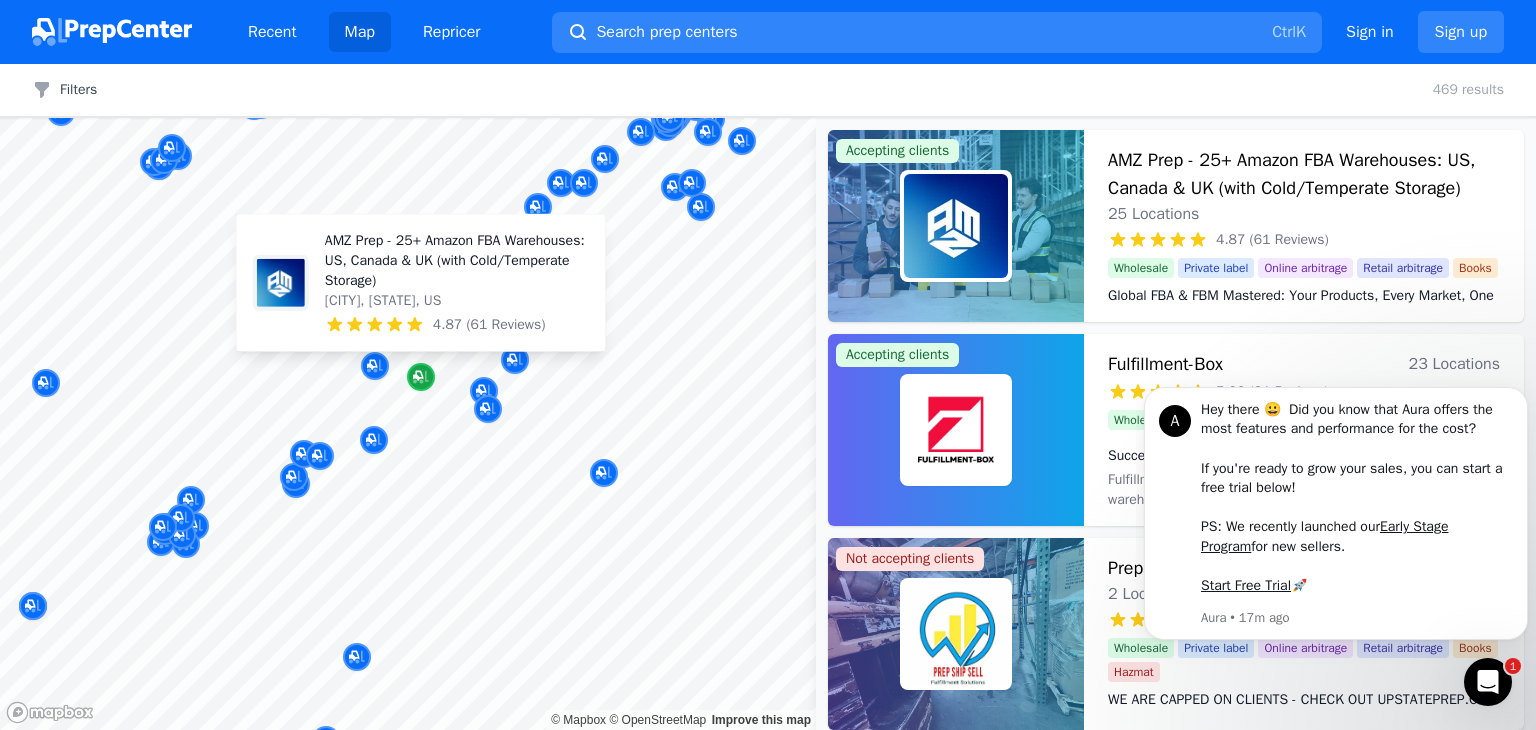 click 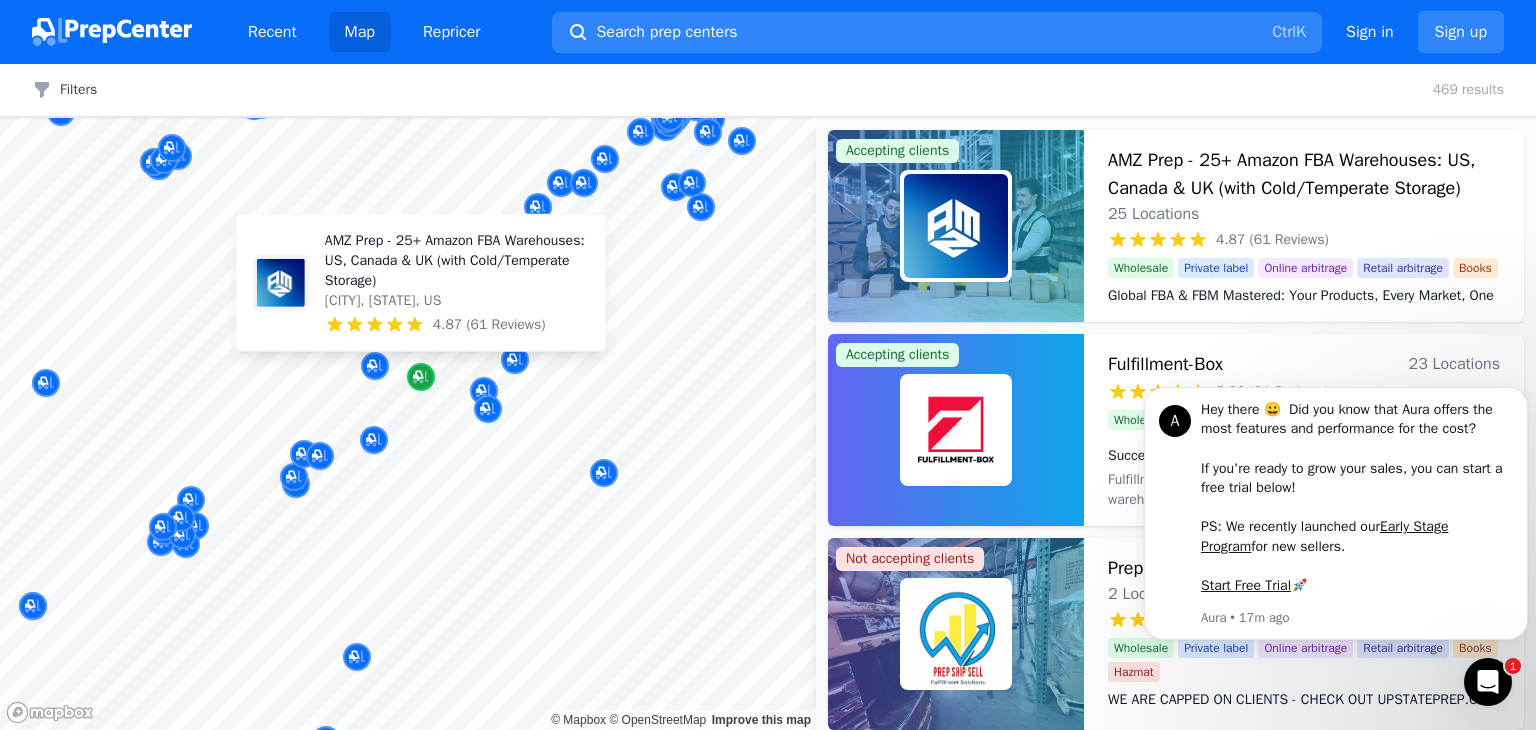 click 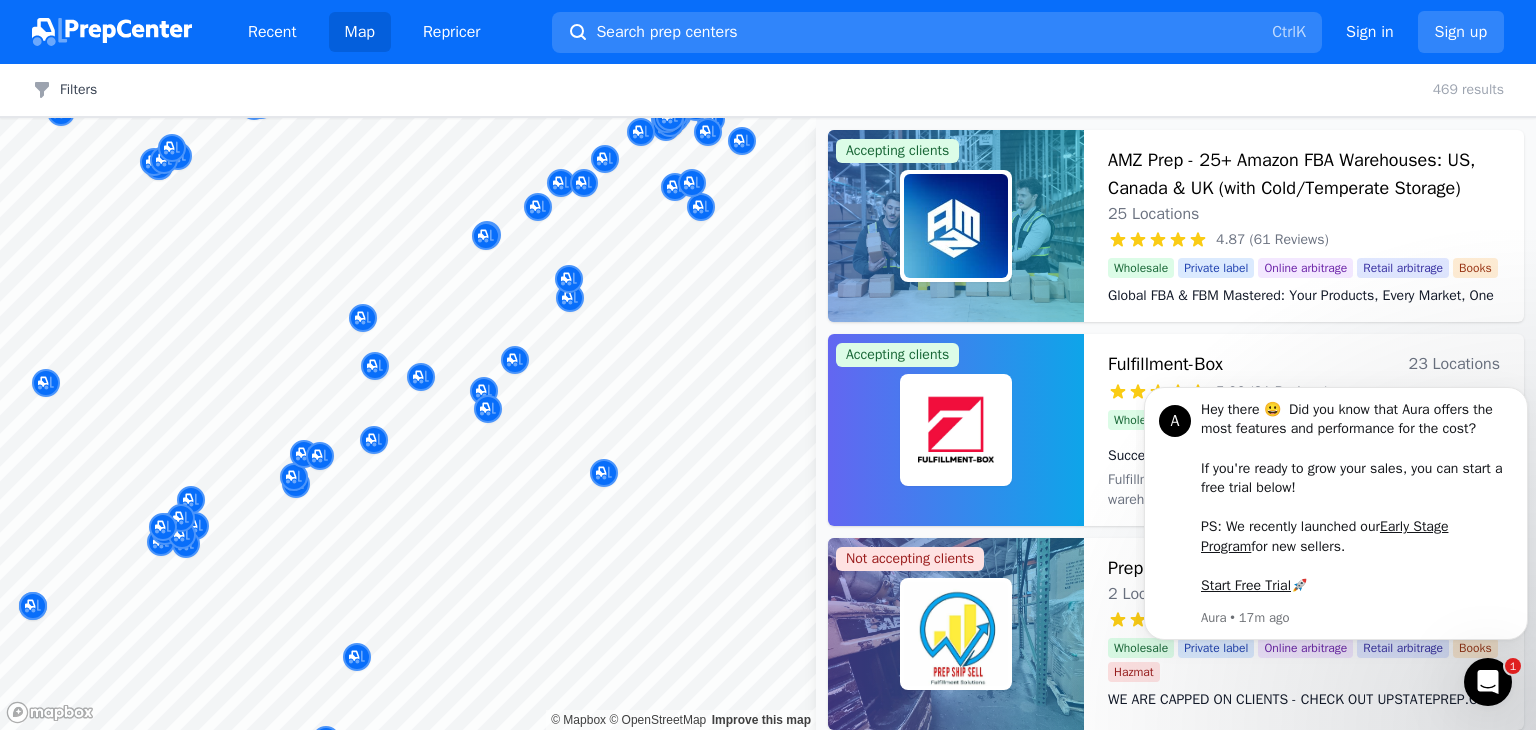 click at bounding box center [421, 355] 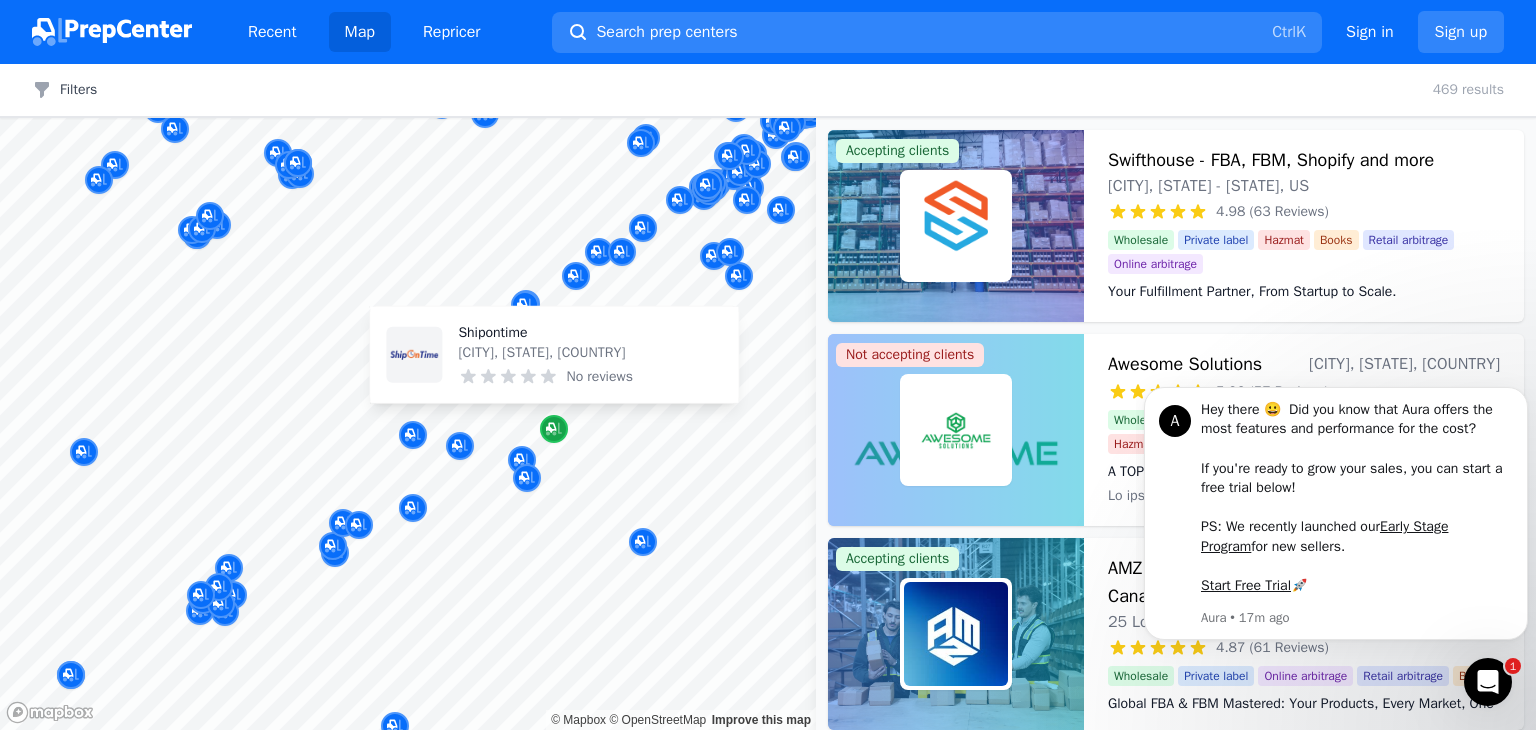 click at bounding box center [554, 429] 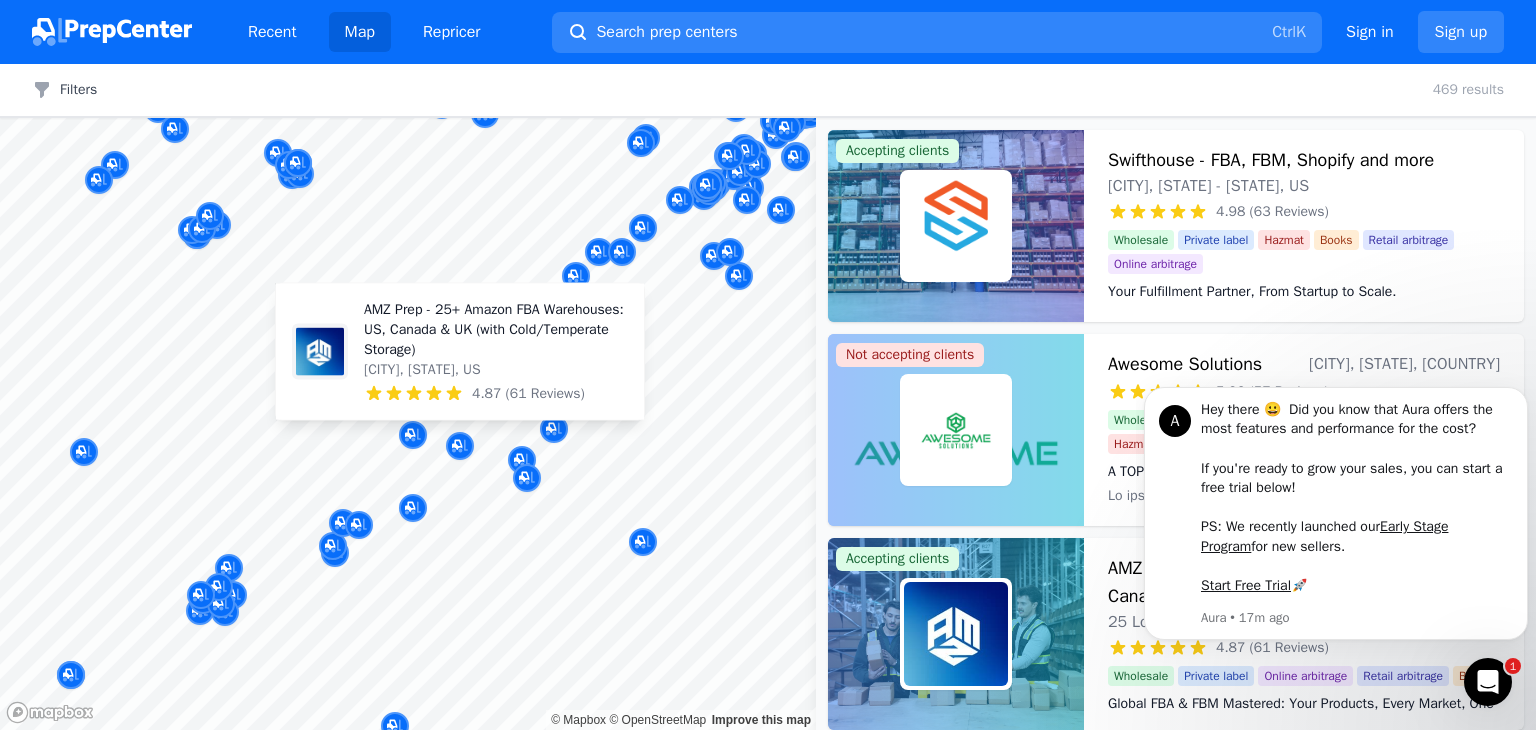 click at bounding box center [615, 340] 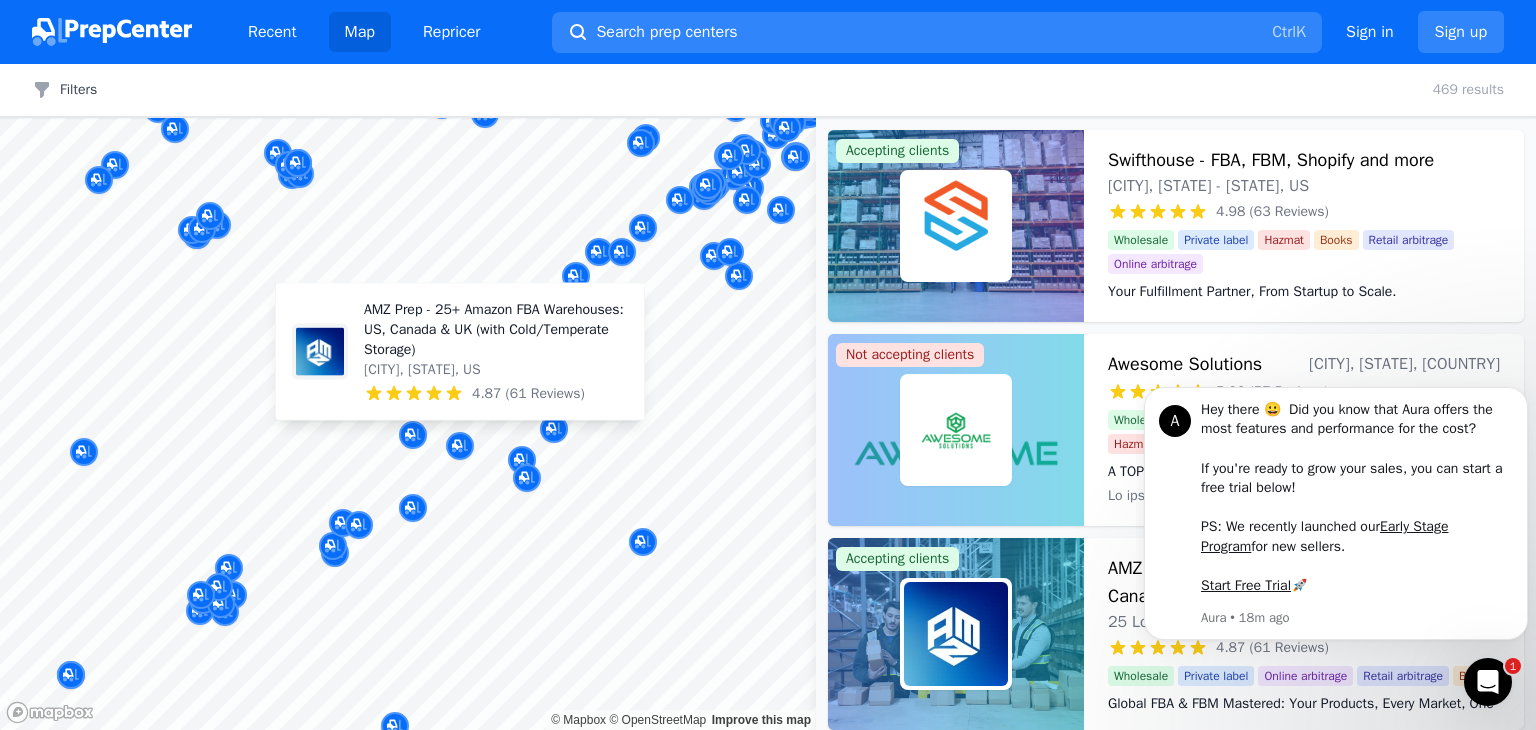 click on "AMZ Prep - 25+ Amazon FBA Warehouses: US, Canada & UK (with Cold/Temperate Storage)" at bounding box center [496, 330] 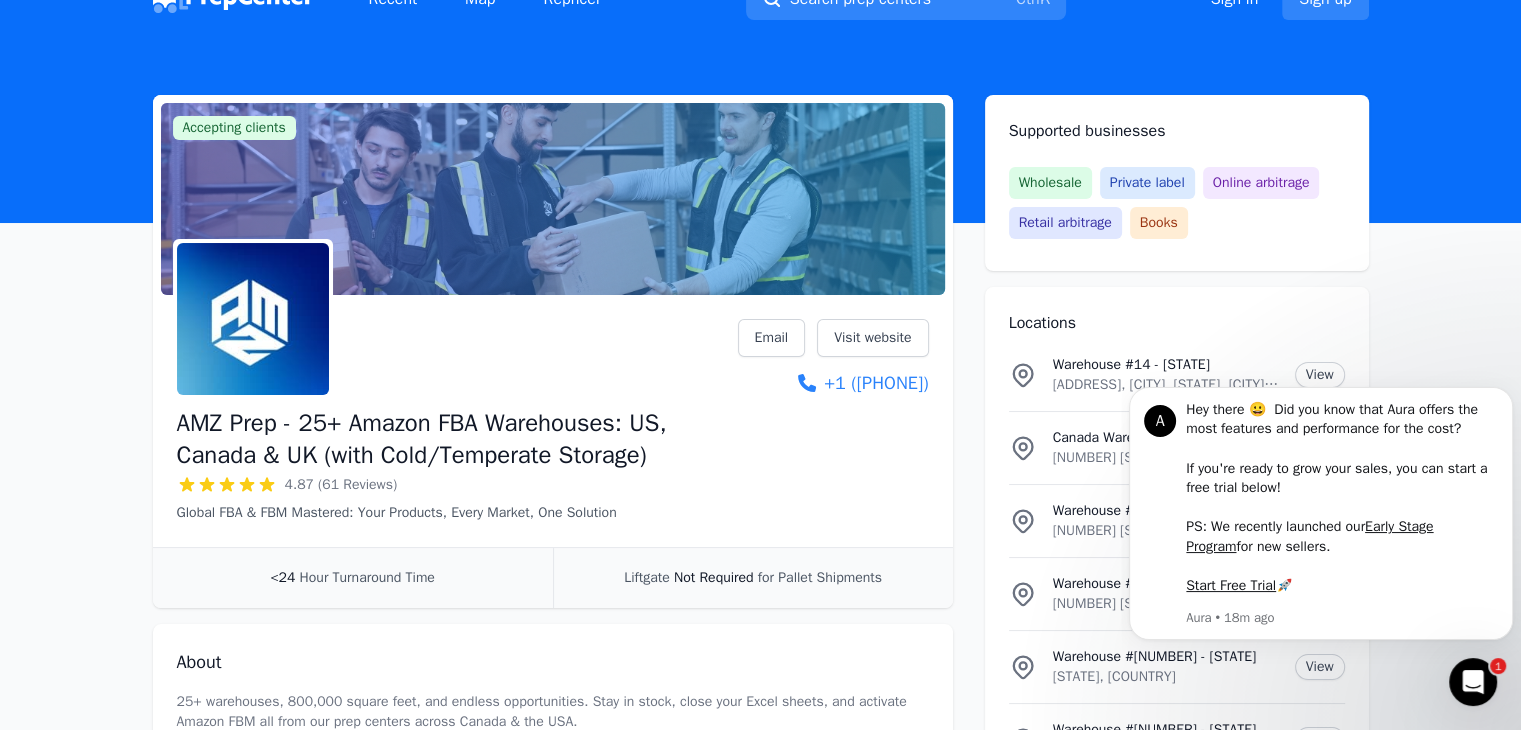 scroll, scrollTop: 0, scrollLeft: 0, axis: both 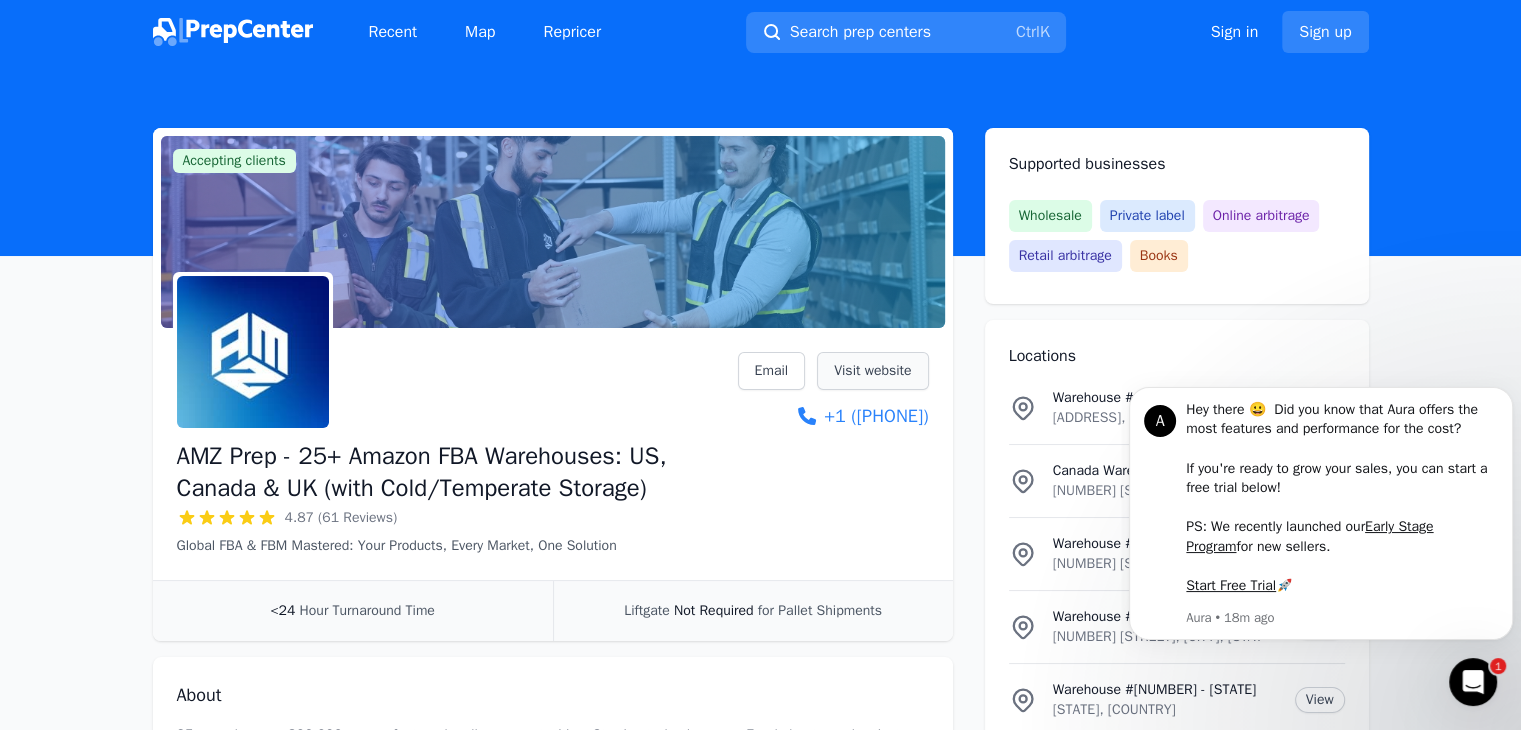 click on "Visit website" at bounding box center [872, 371] 